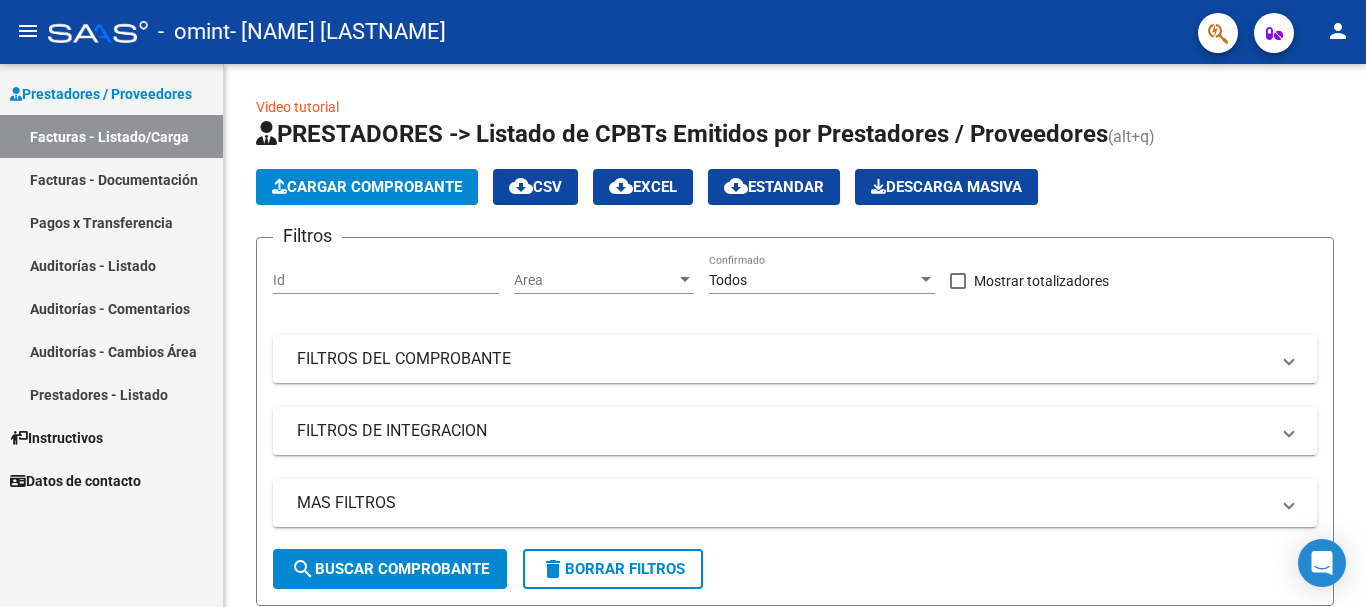 scroll, scrollTop: 0, scrollLeft: 0, axis: both 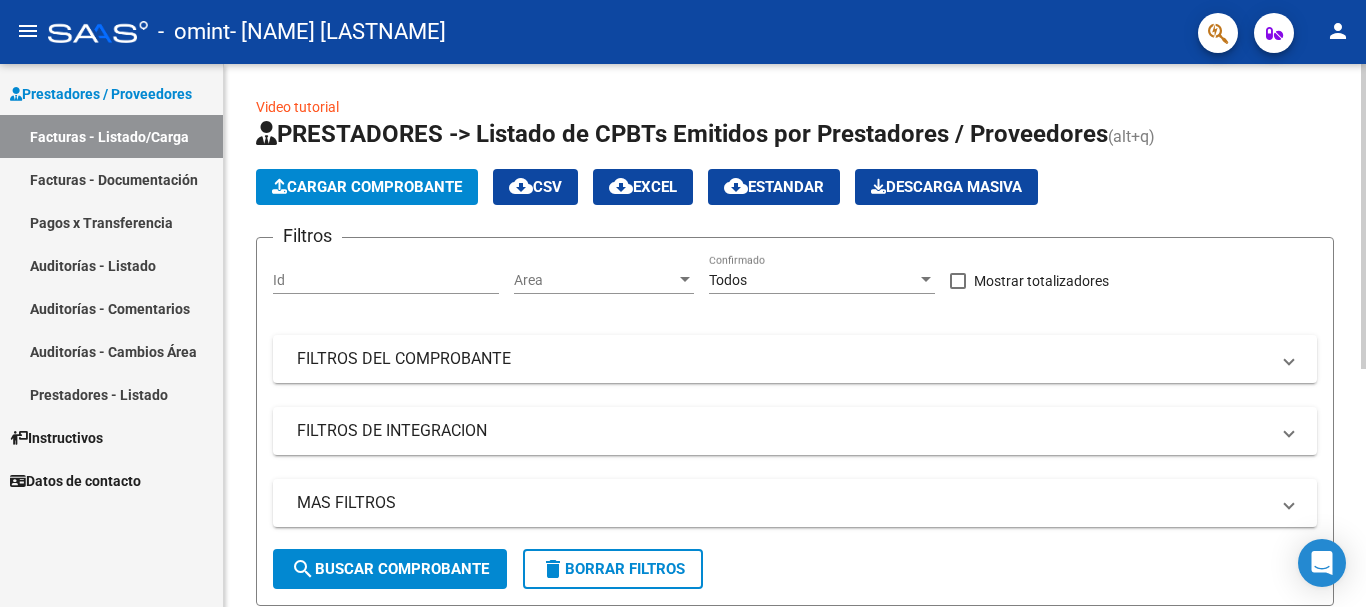 click 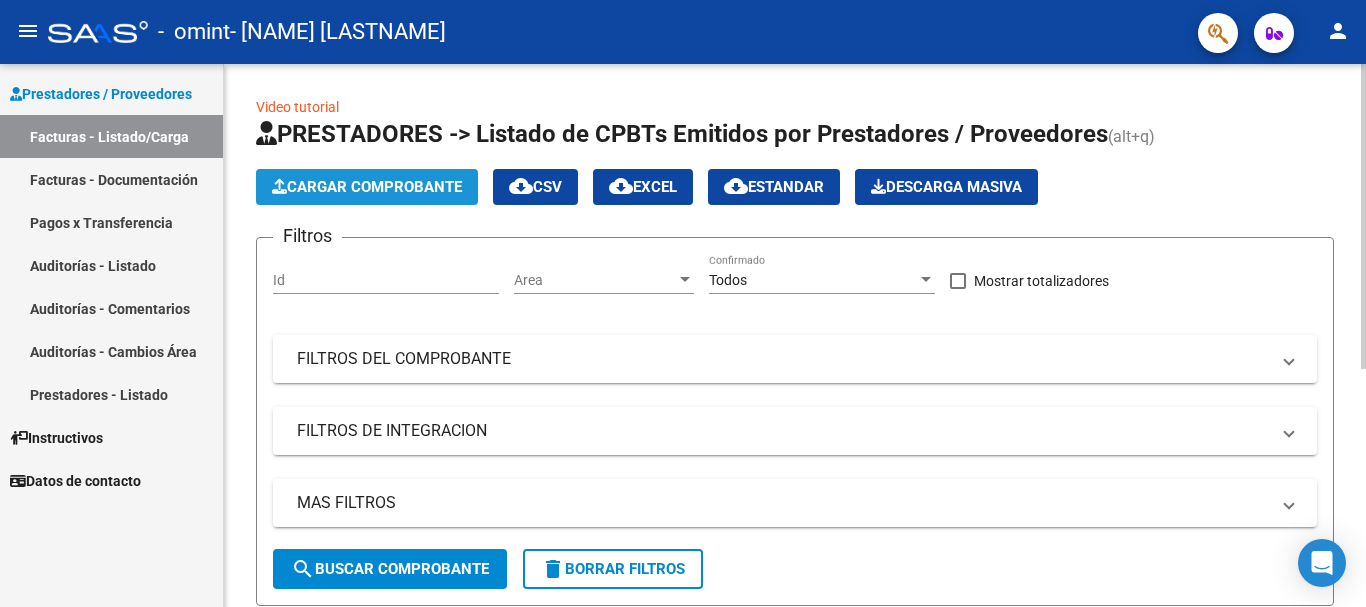 click on "Cargar Comprobante" 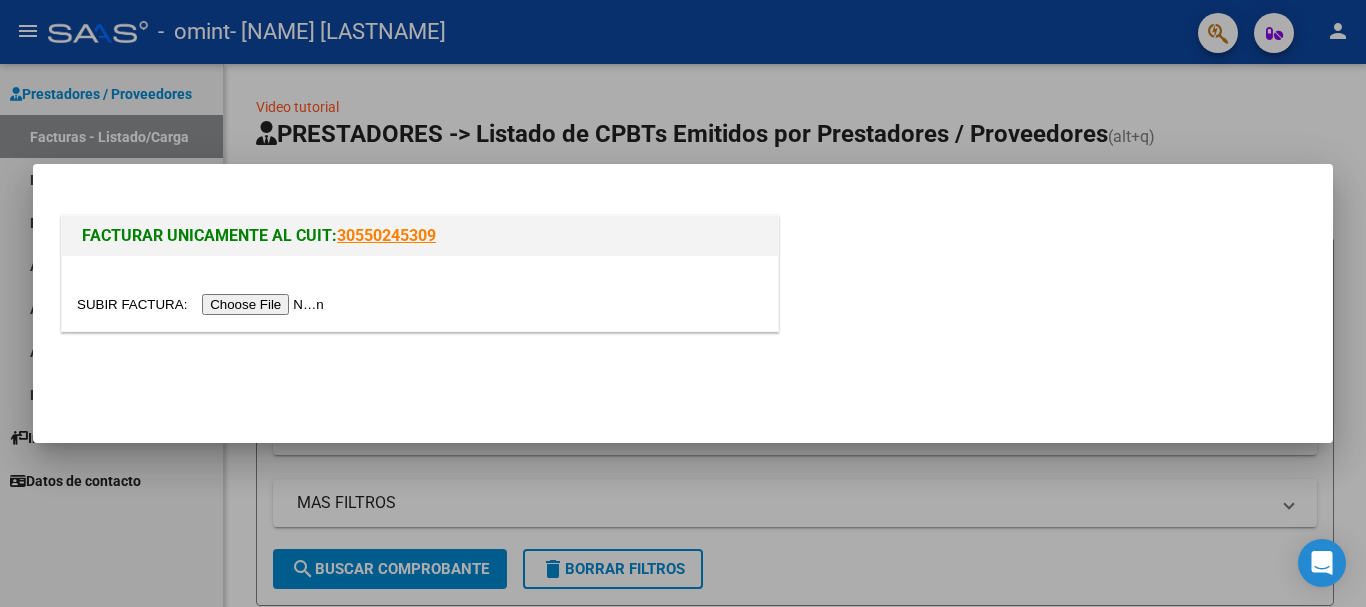 click at bounding box center [203, 304] 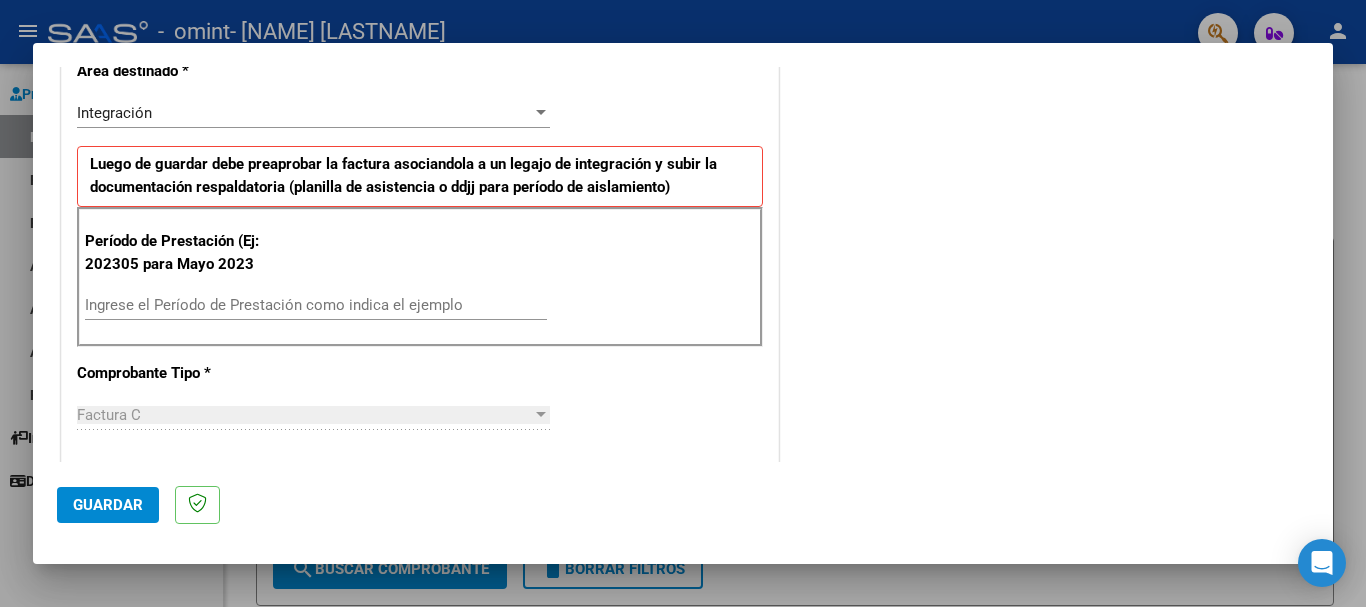 scroll, scrollTop: 450, scrollLeft: 0, axis: vertical 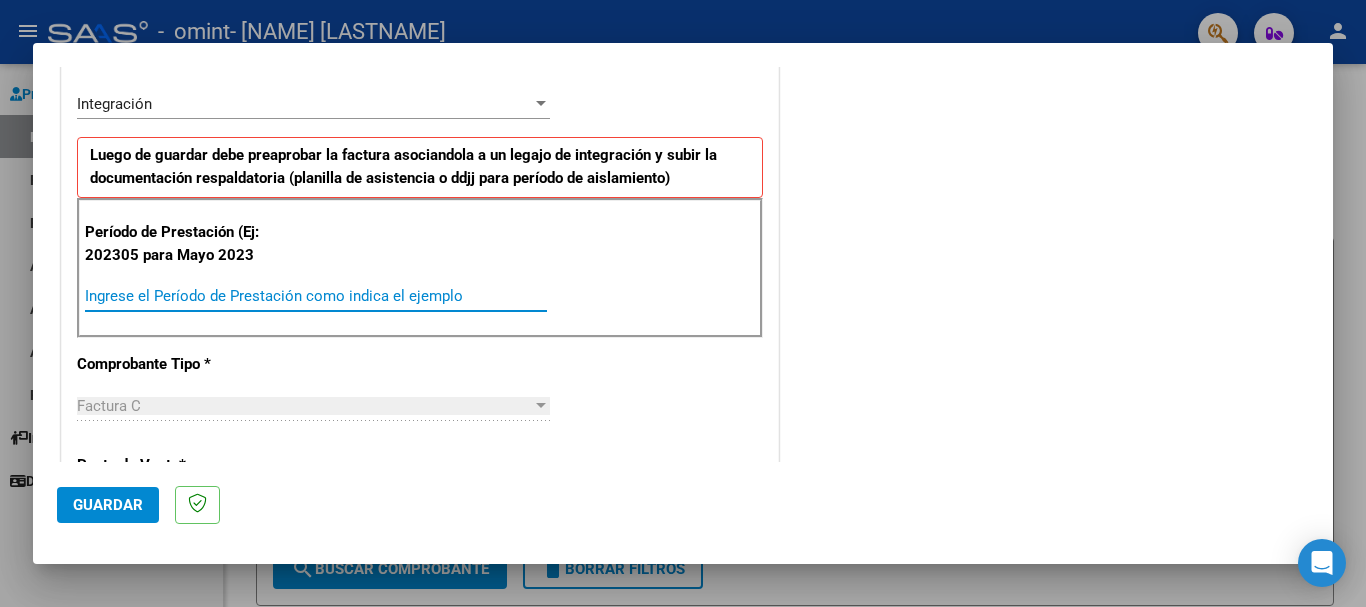 click on "Ingrese el Período de Prestación como indica el ejemplo" at bounding box center [316, 296] 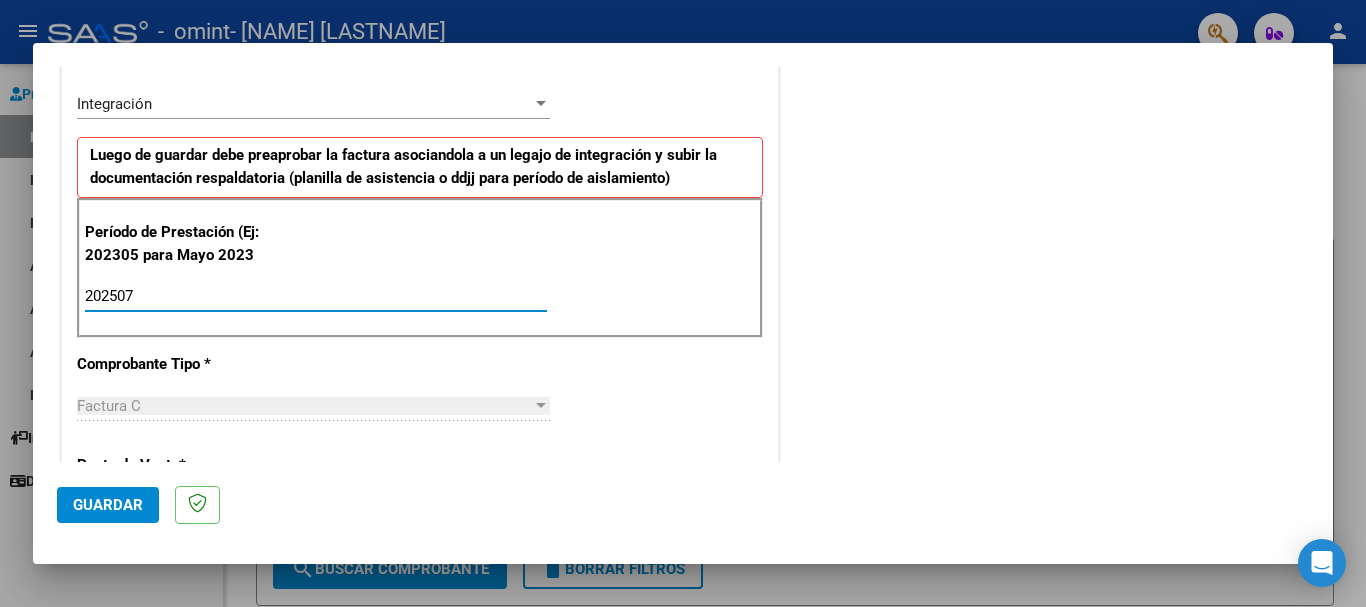 type on "202507" 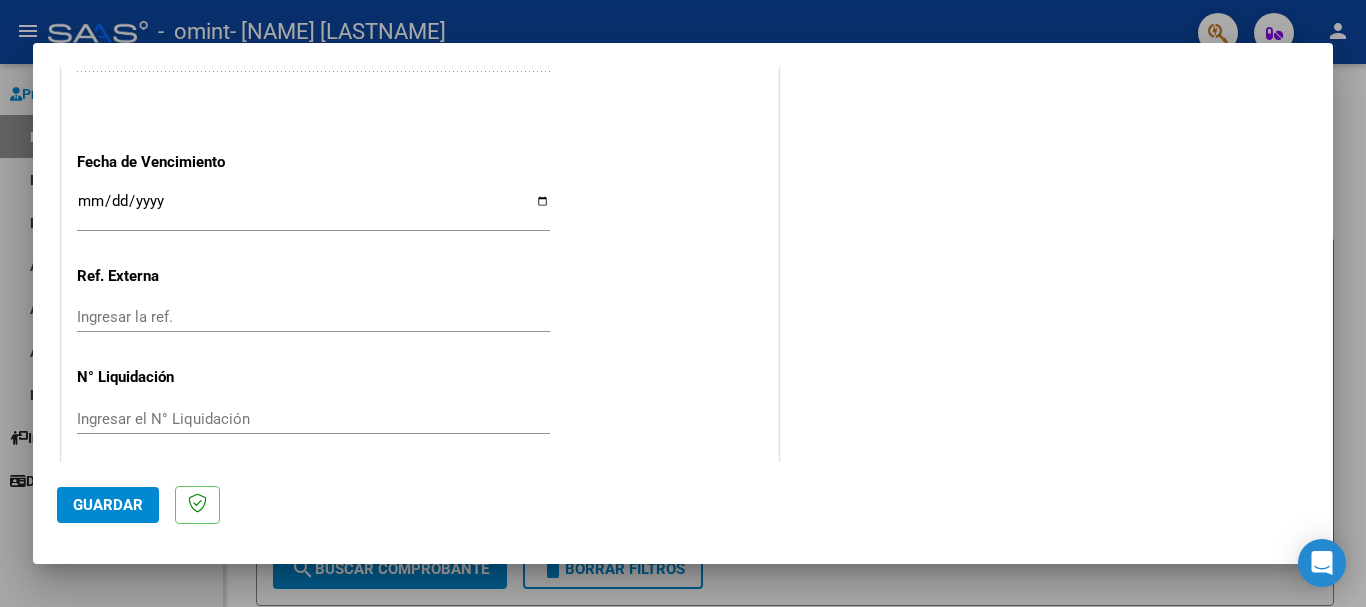 scroll, scrollTop: 1327, scrollLeft: 0, axis: vertical 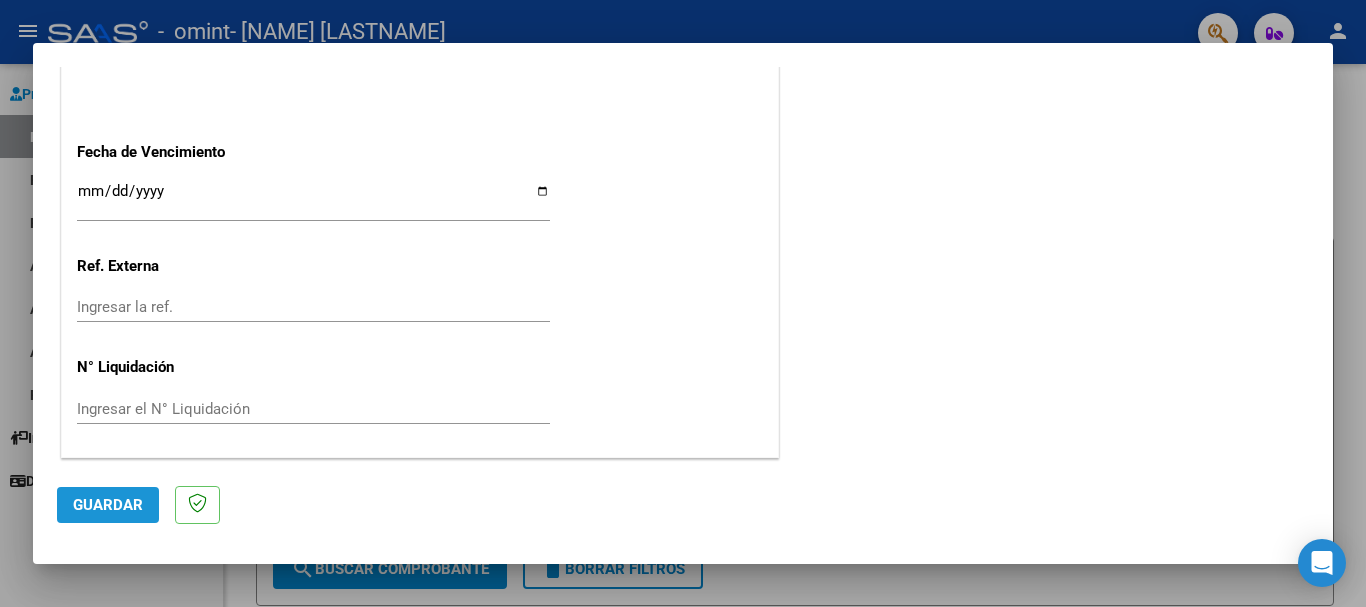 click on "Guardar" 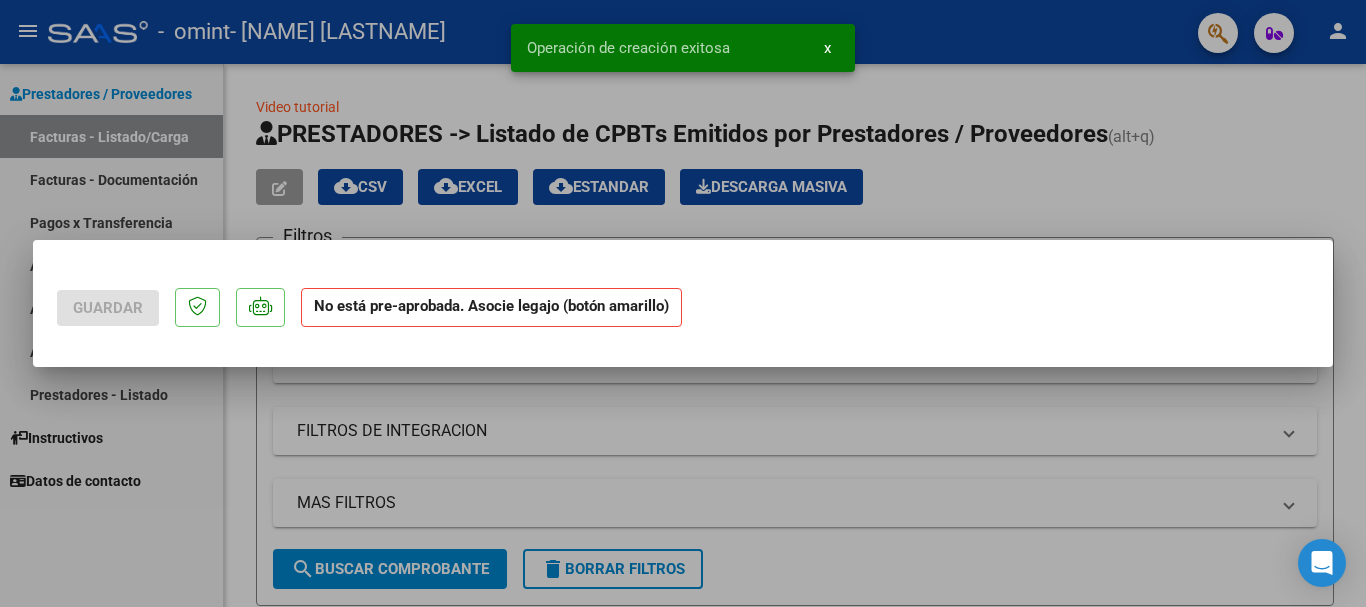 scroll, scrollTop: 0, scrollLeft: 0, axis: both 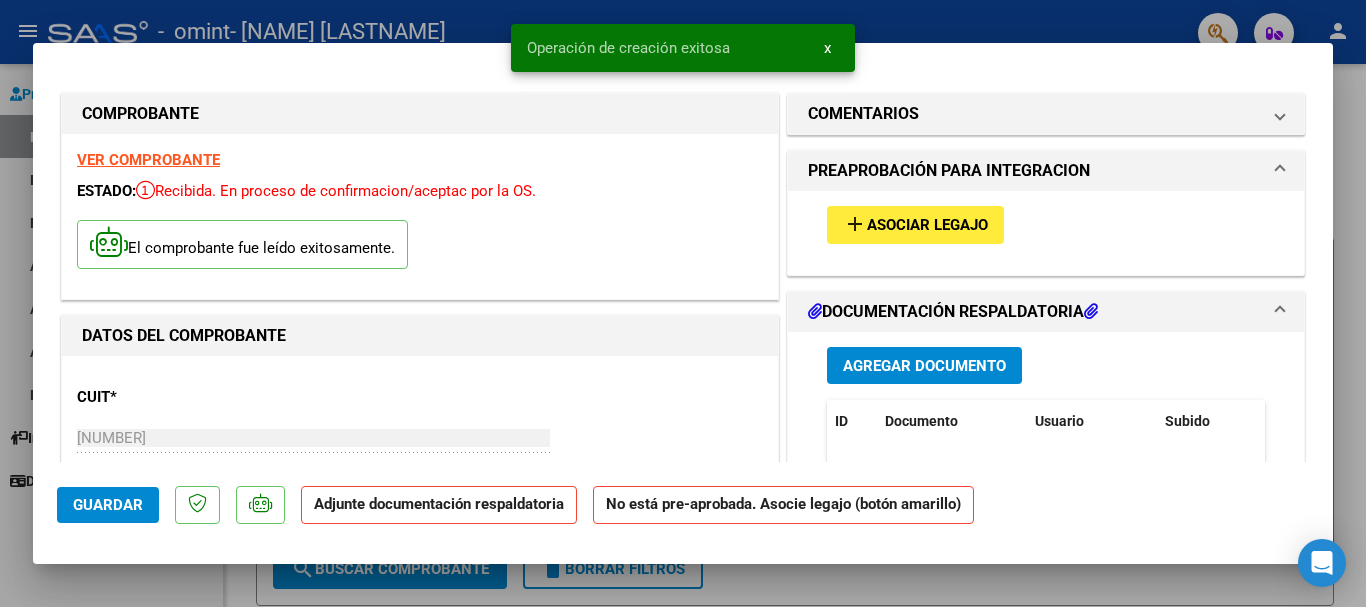 click on "COMPROBANTE VER COMPROBANTE  <span> </span> <span> </span>  ESTADO:   Recibida. En proceso de confirmacion/aceptac por la OS.   <span> </span> El comprobante fue leído exitosamente.  DATOS DEL COMPROBANTE CUIT  *   [NUMBER] Ingresar CUIT  ANALISIS PRESTADOR  [NAME] [LASTNAME]  ARCA Padrón  Area destinado * Integración Seleccionar Area Período de Prestación (Ej: 202305 para Mayo 2023    202507 Ingrese el Período de Prestación como indica el ejemplo   Comprobante Tipo * Factura C Seleccionar Tipo Punto de Venta  *   2 Ingresar el Nro.  Número  *   244 Ingresar el Nro.  Monto  *   $ 98.964,88 Ingresar el monto  Fecha del Cpbt.  *   2025-08-04 Ingresar la fecha  CAE / CAEA (no ingrese CAI)    75311900397650 Ingresar el CAE o CAEA (no ingrese CAI)  Fecha de Vencimiento    Ingresar la fecha  Ref. Externa    Ingresar la ref.  N° Liquidación    Ingresar el N° Liquidación" at bounding box center [420, 946] 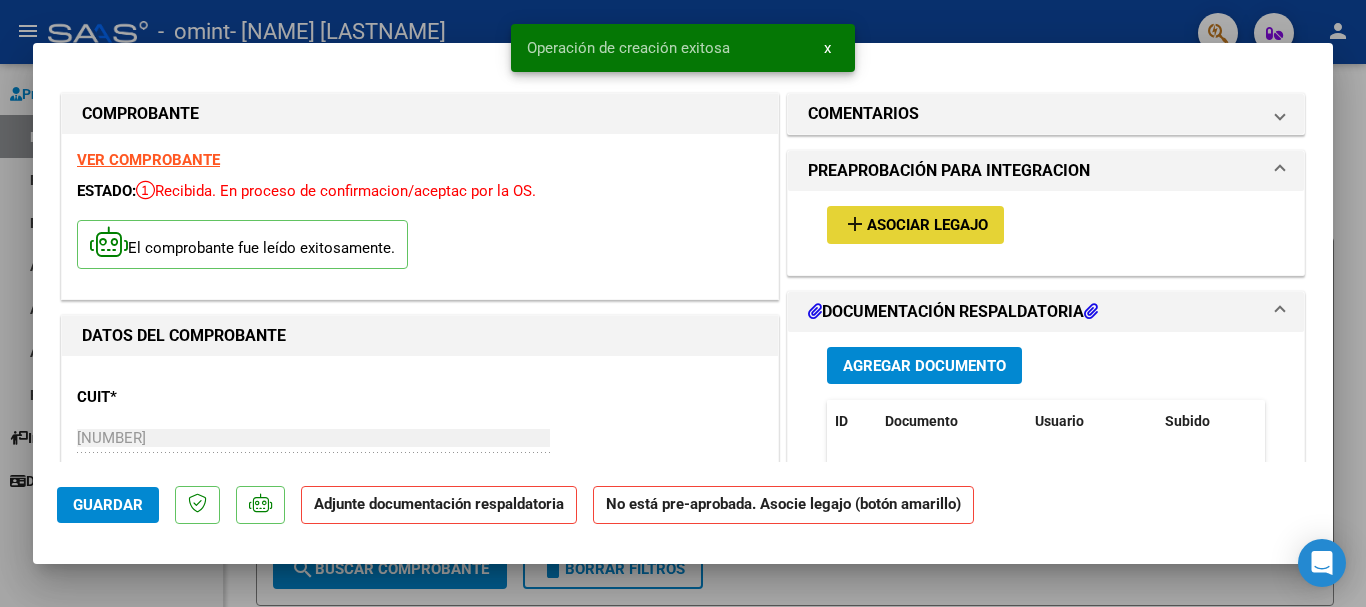 click on "Asociar Legajo" at bounding box center [927, 226] 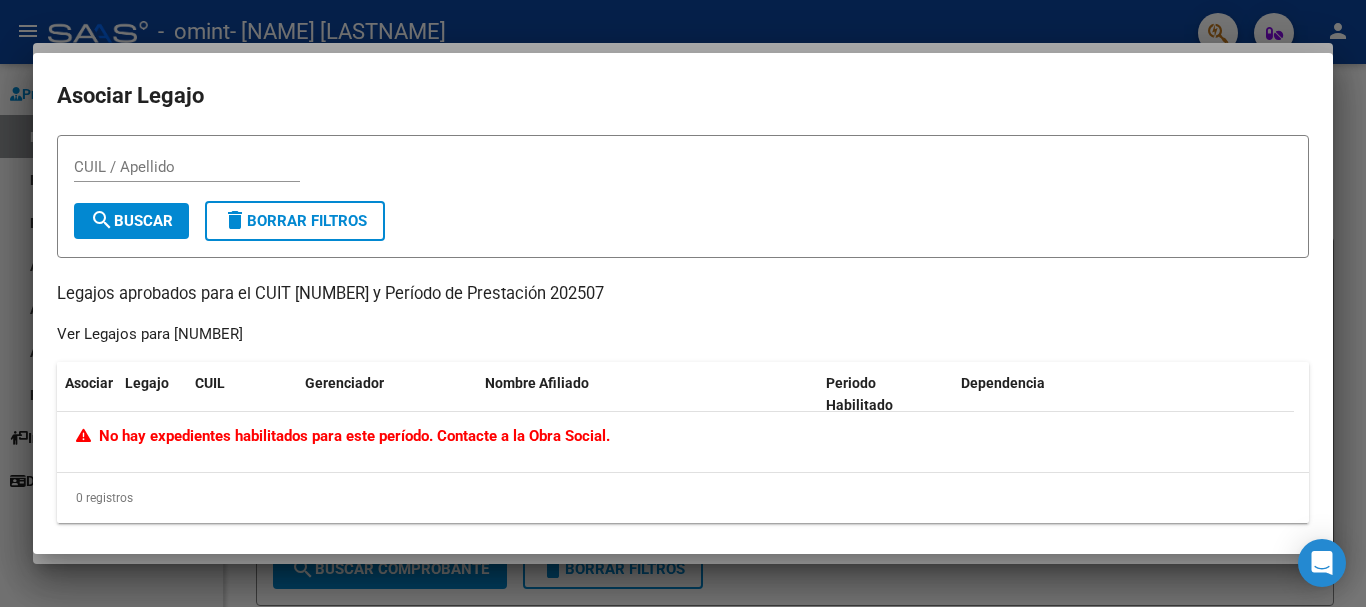 click on "No hay expedientes habilitados para este período. Contacte a la Obra Social." 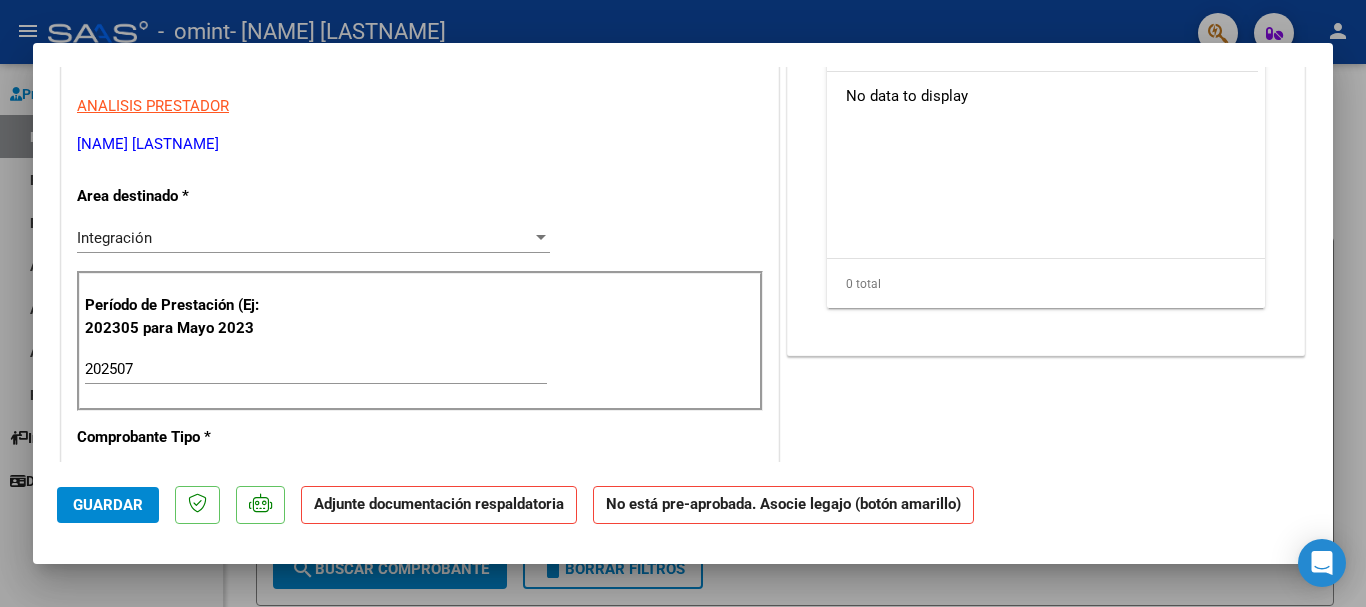 scroll, scrollTop: 0, scrollLeft: 0, axis: both 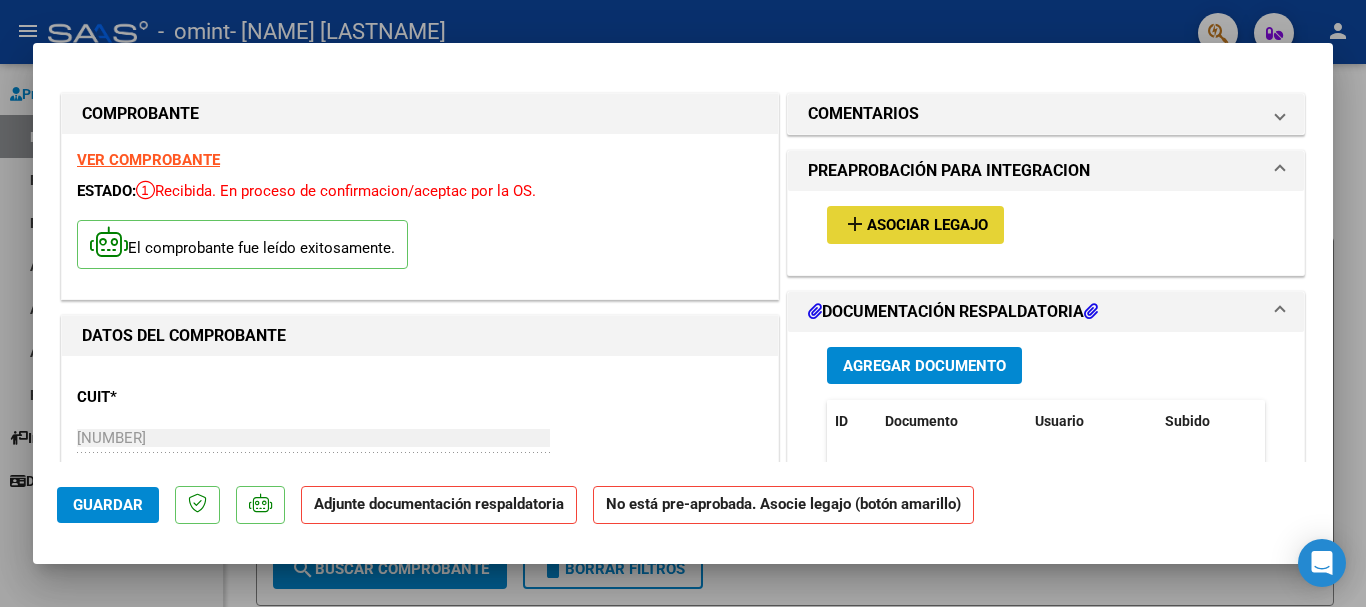 click on "Asociar Legajo" at bounding box center [927, 226] 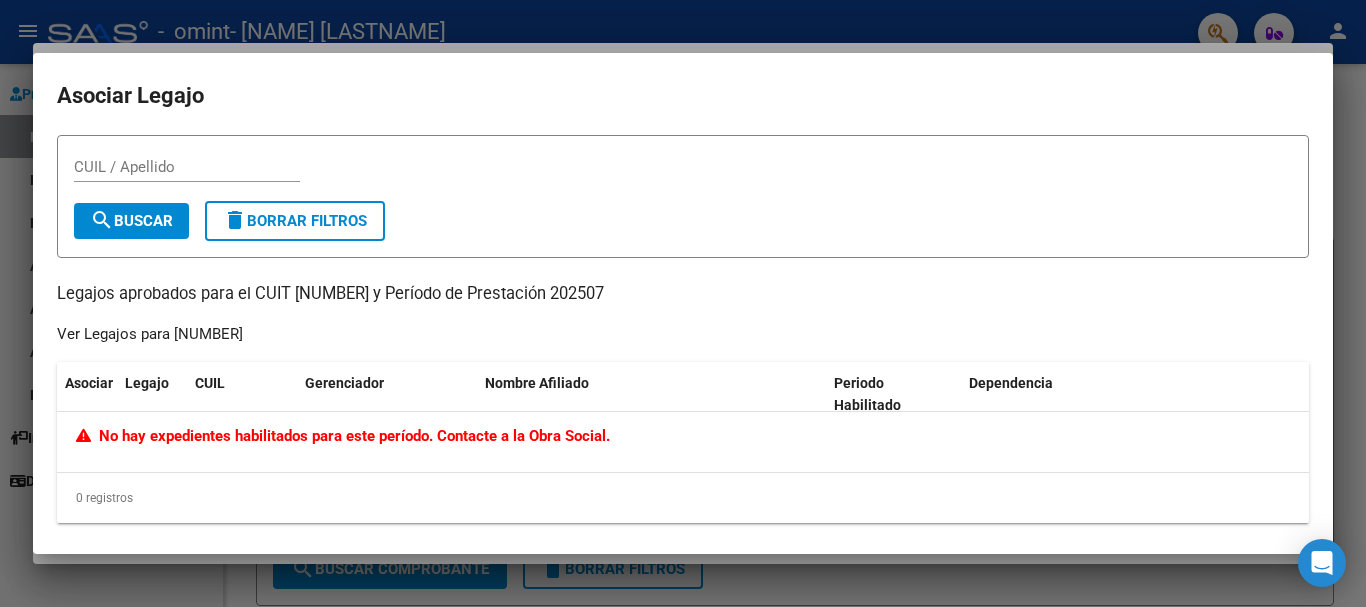 click at bounding box center (683, 303) 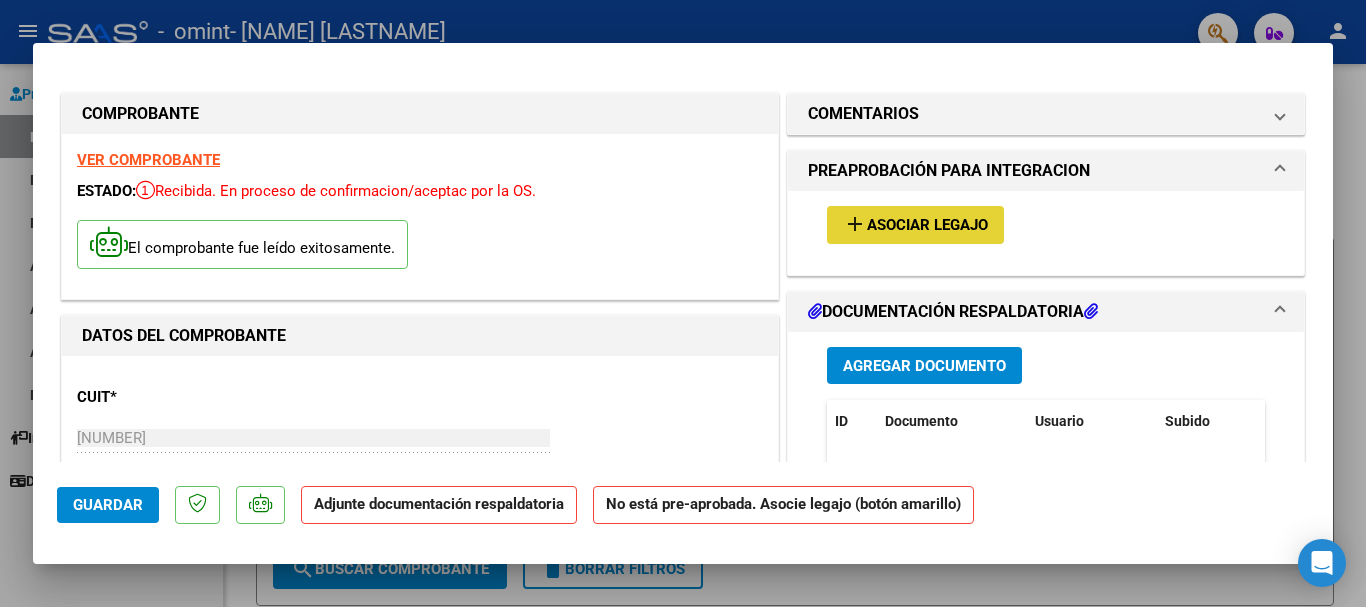 click on "Asociar Legajo" at bounding box center [927, 226] 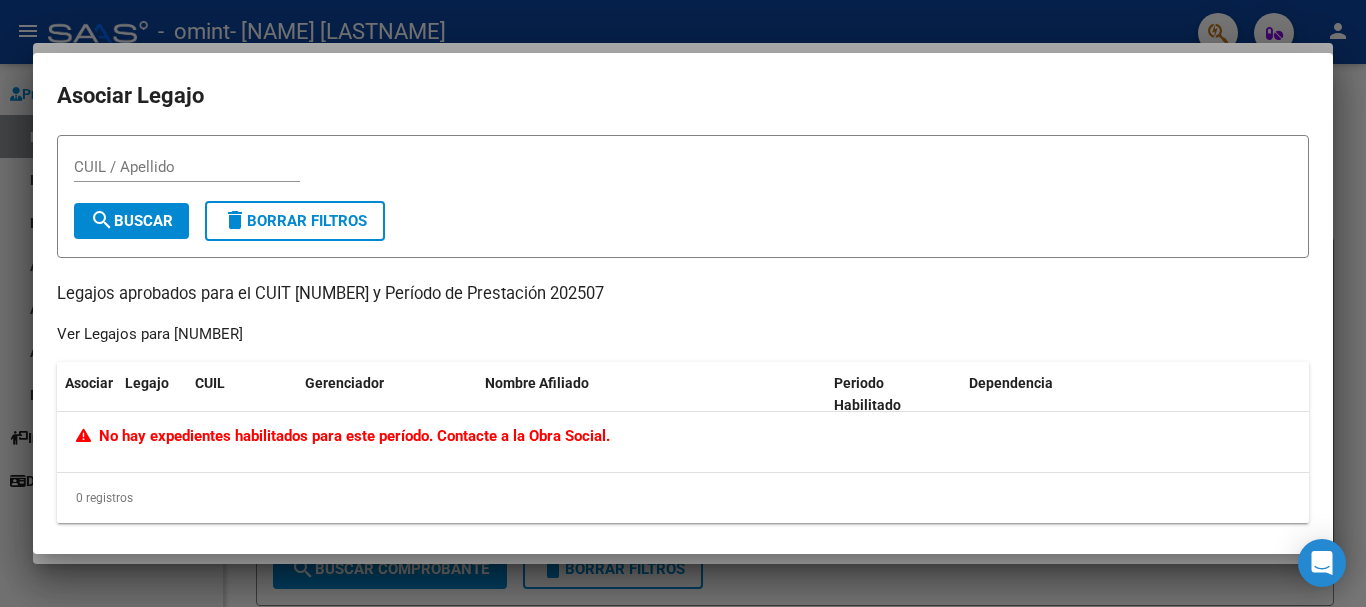 click at bounding box center [683, 303] 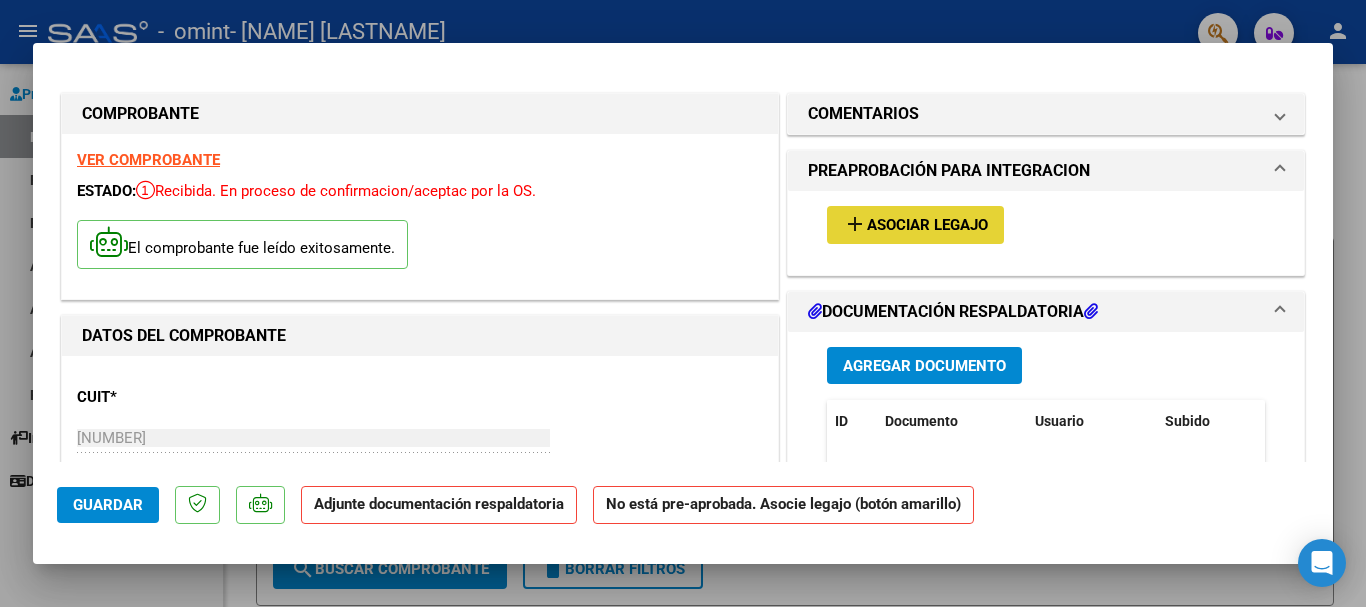 click on "add Asociar Legajo" at bounding box center [915, 224] 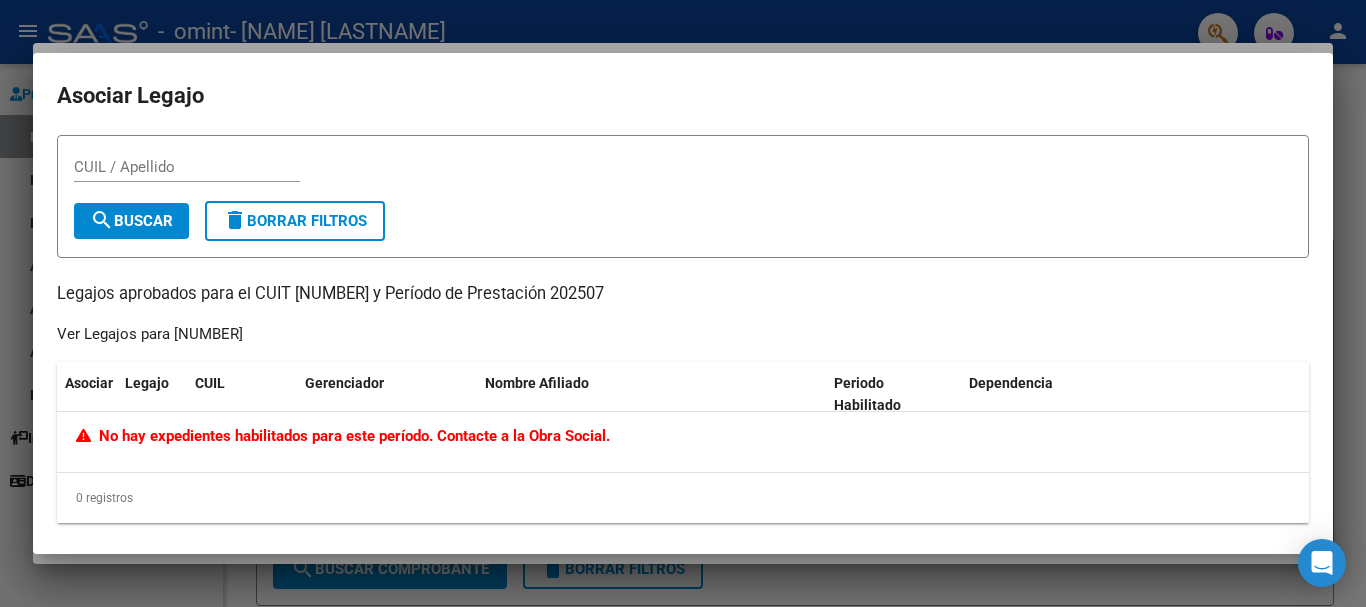 click at bounding box center [683, 303] 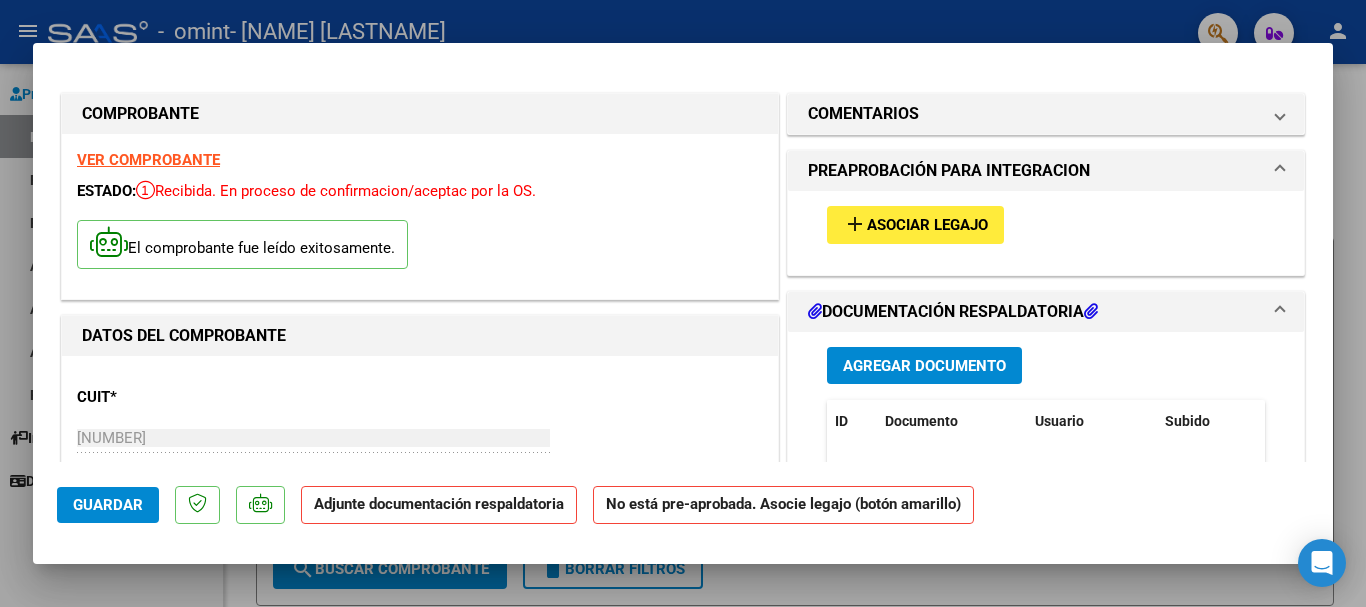 click at bounding box center (683, 303) 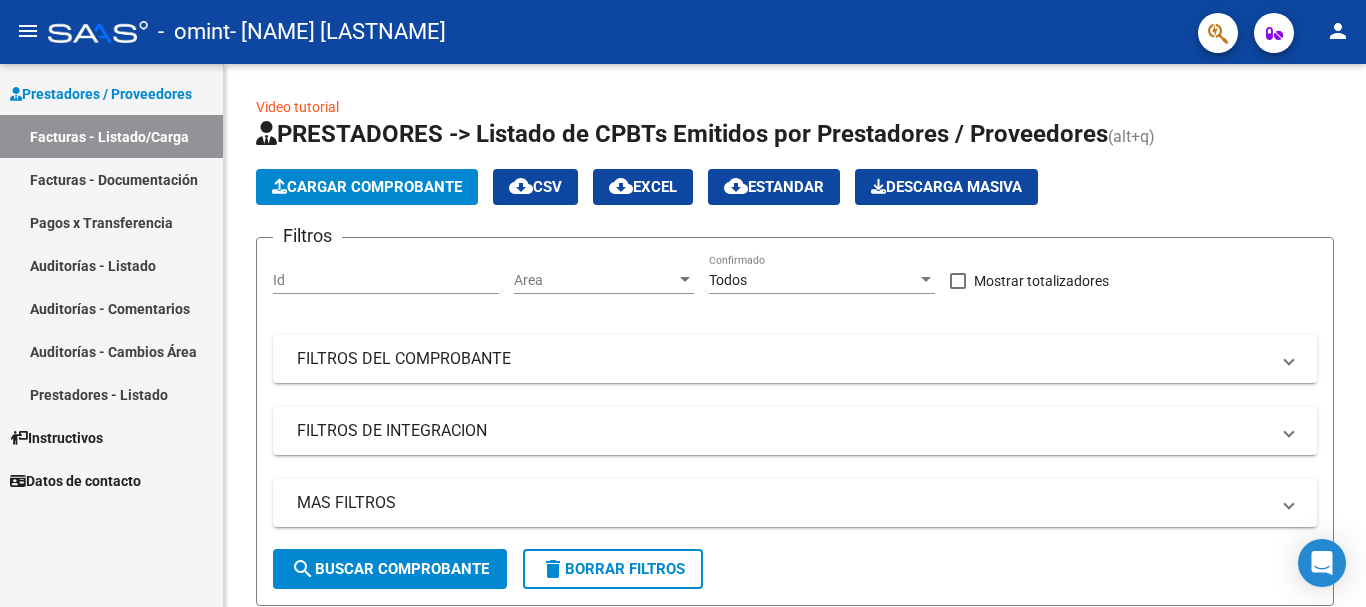 click on "Facturas - Listado/Carga" at bounding box center (111, 136) 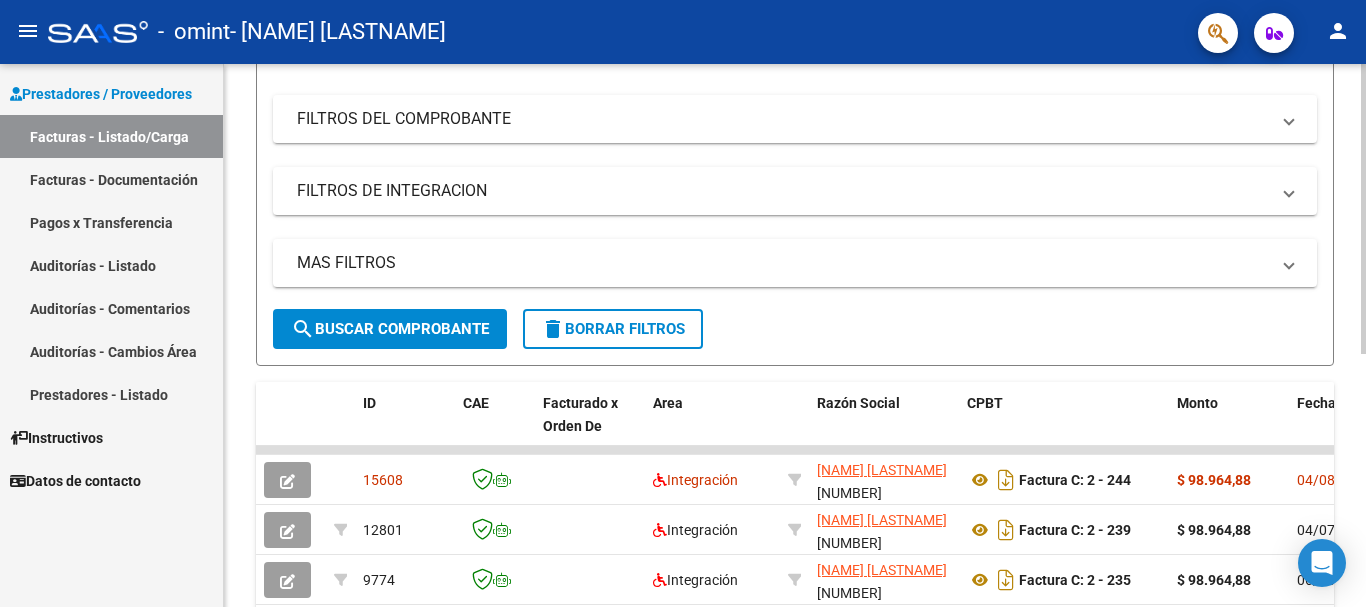 scroll, scrollTop: 475, scrollLeft: 0, axis: vertical 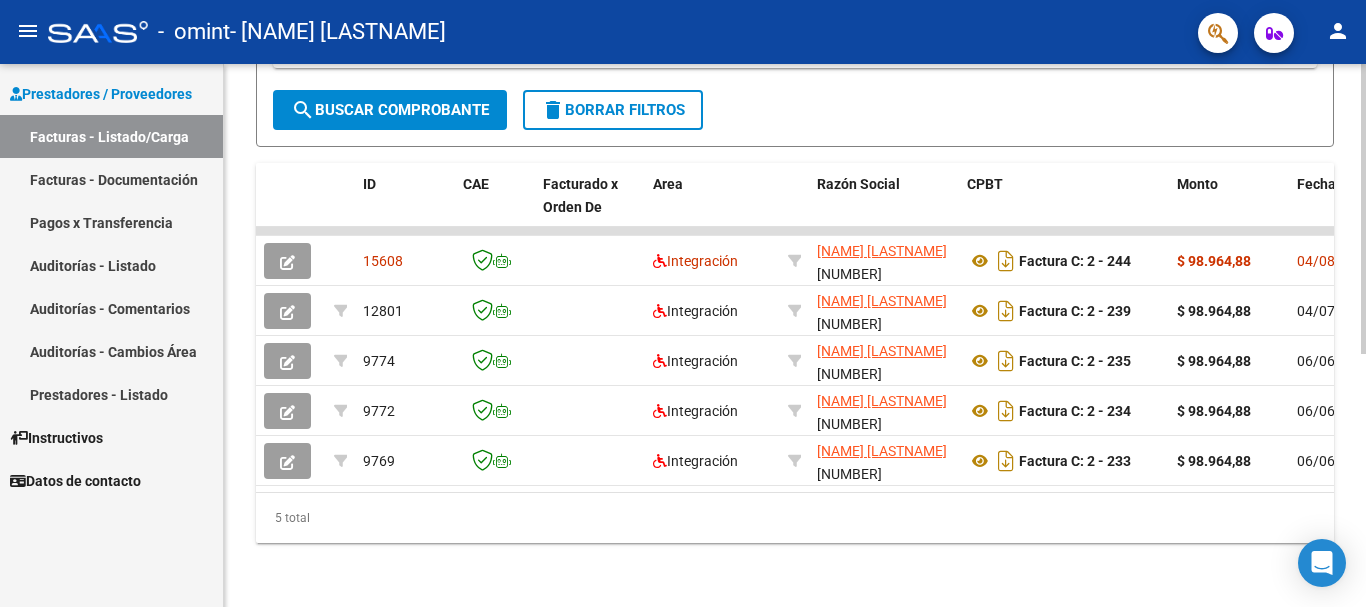 click 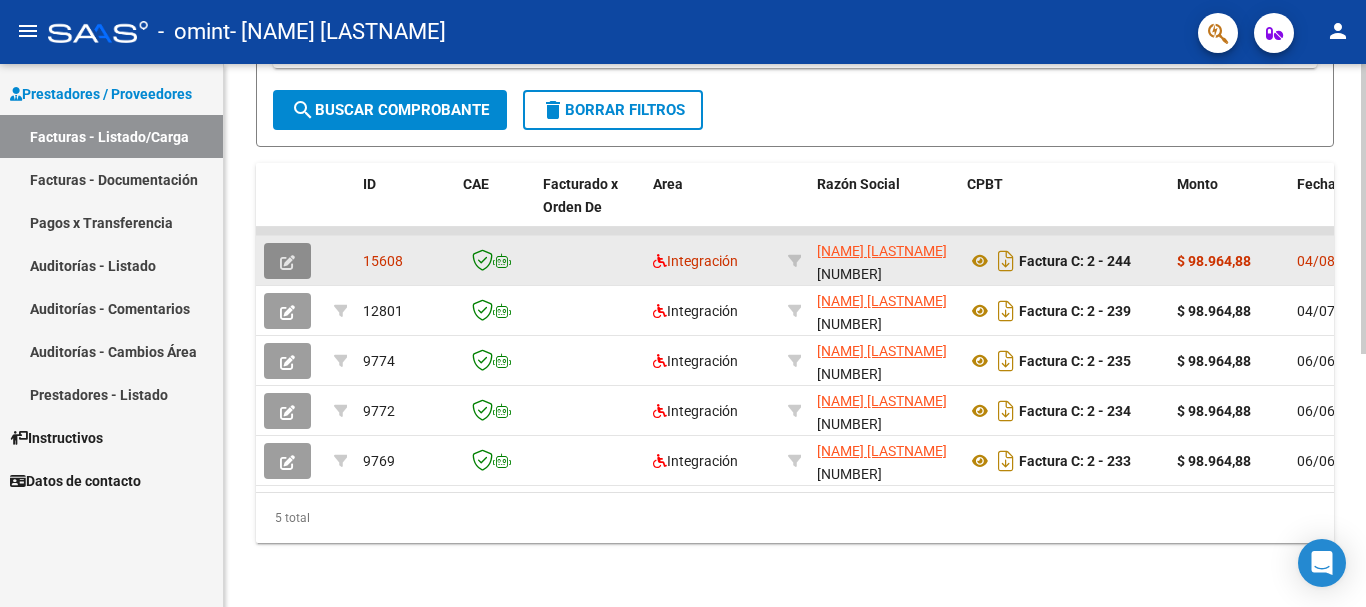 click 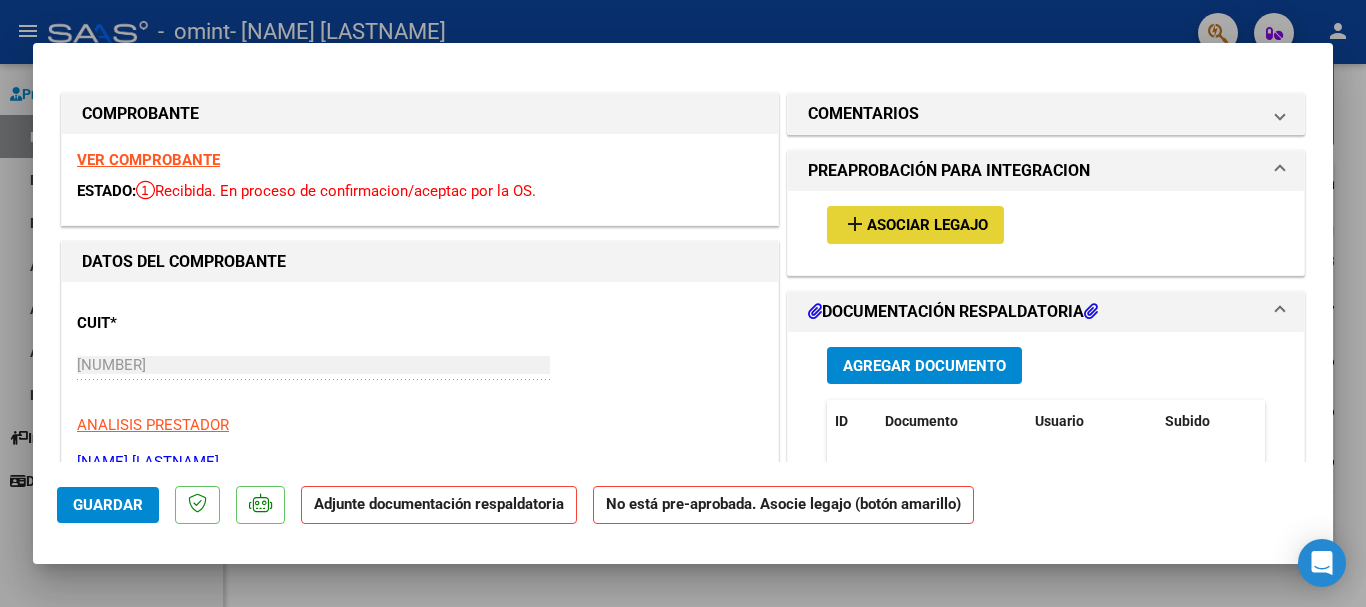 click on "Asociar Legajo" at bounding box center [927, 226] 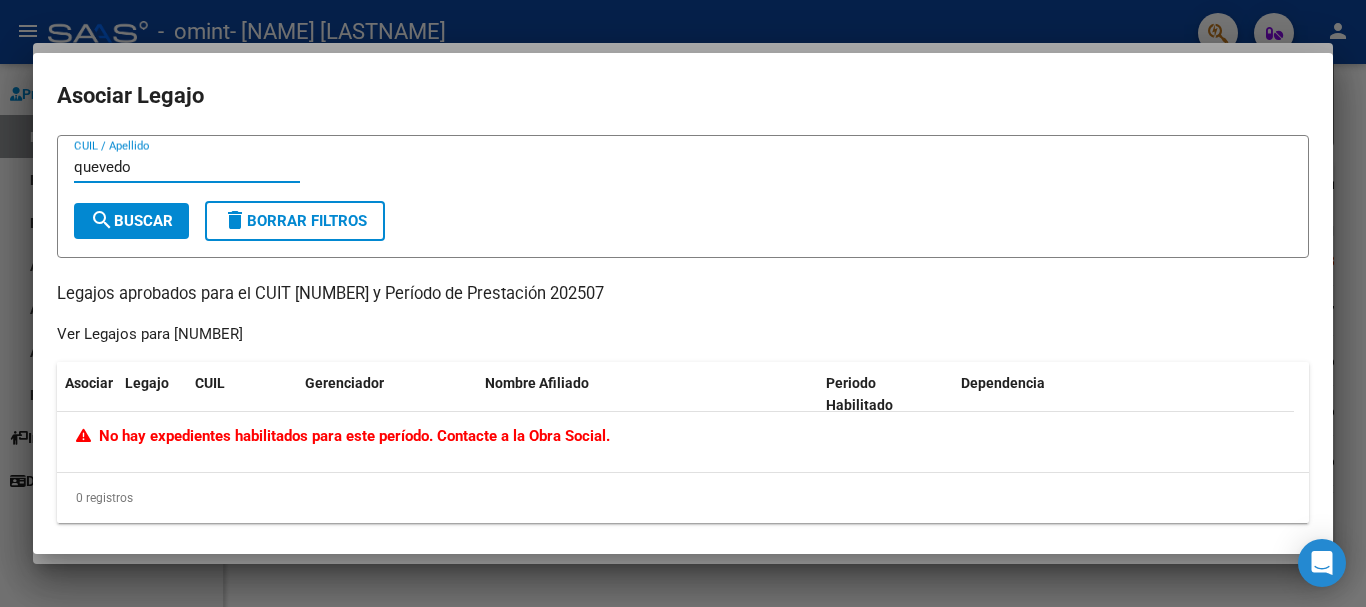type on "quevedo" 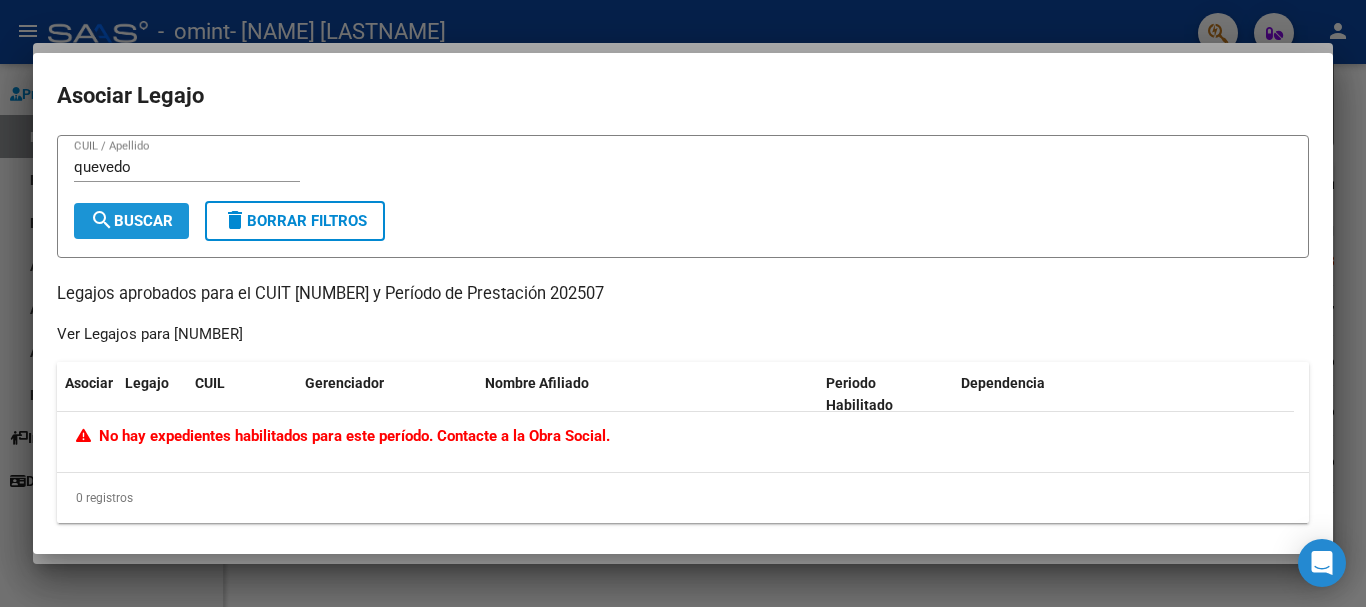 click on "search  Buscar" at bounding box center [131, 221] 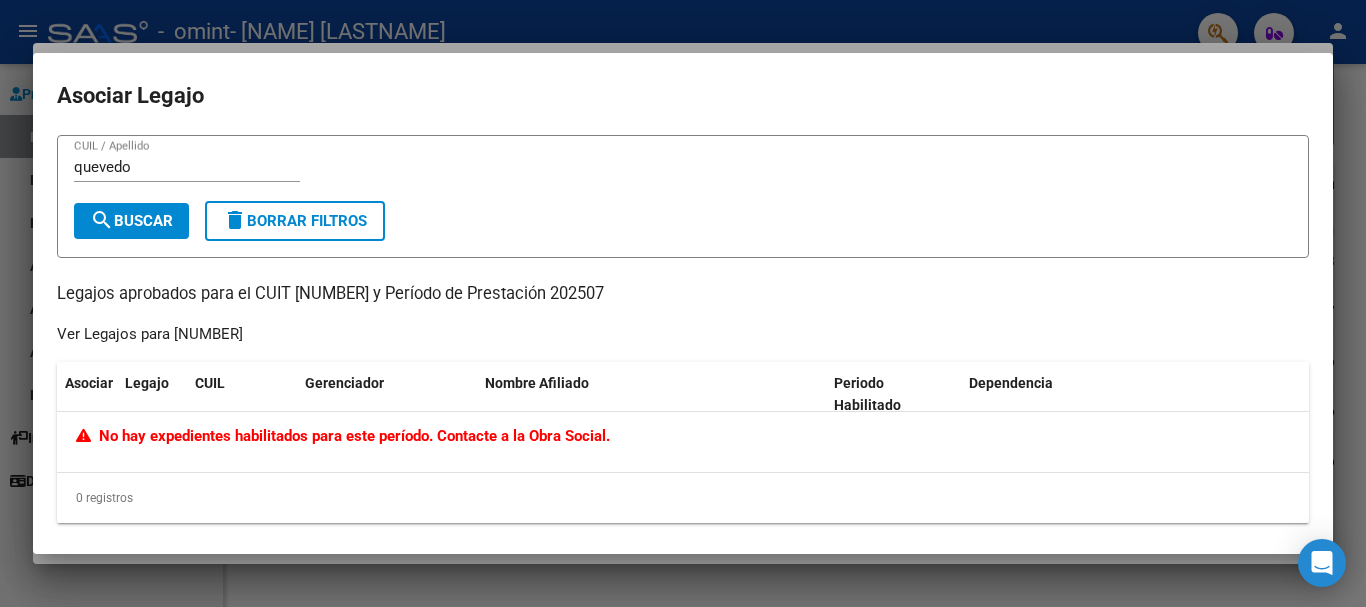 click at bounding box center (683, 303) 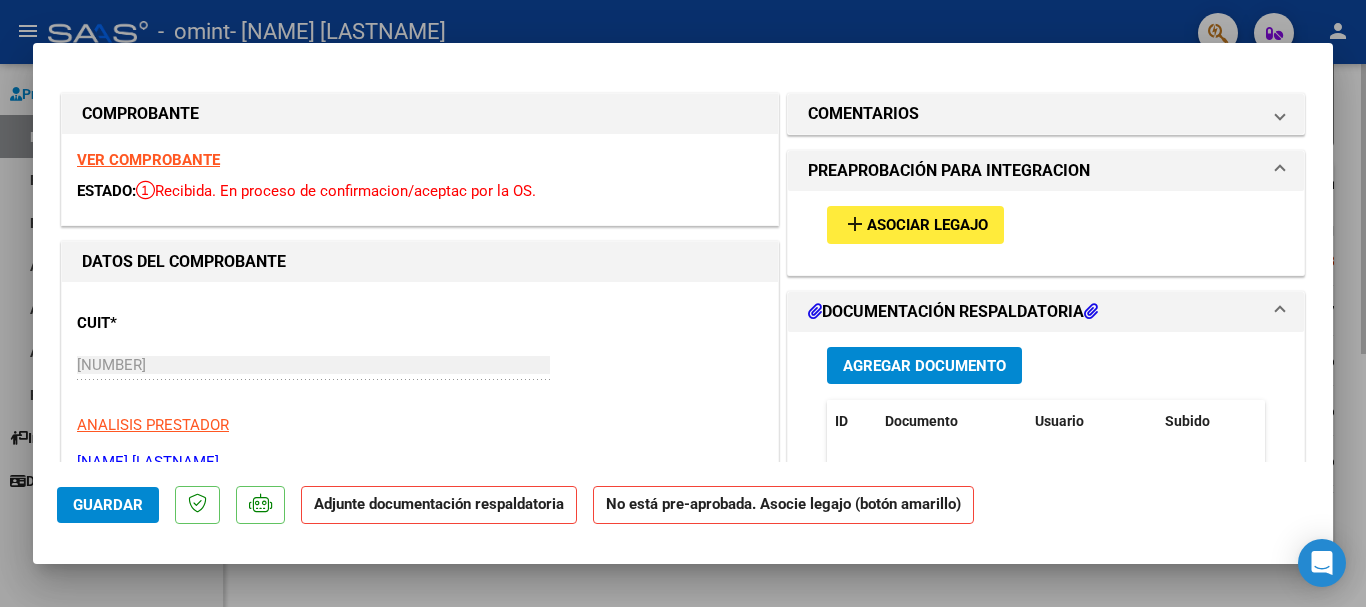 drag, startPoint x: 1333, startPoint y: 131, endPoint x: 1334, endPoint y: 199, distance: 68.007355 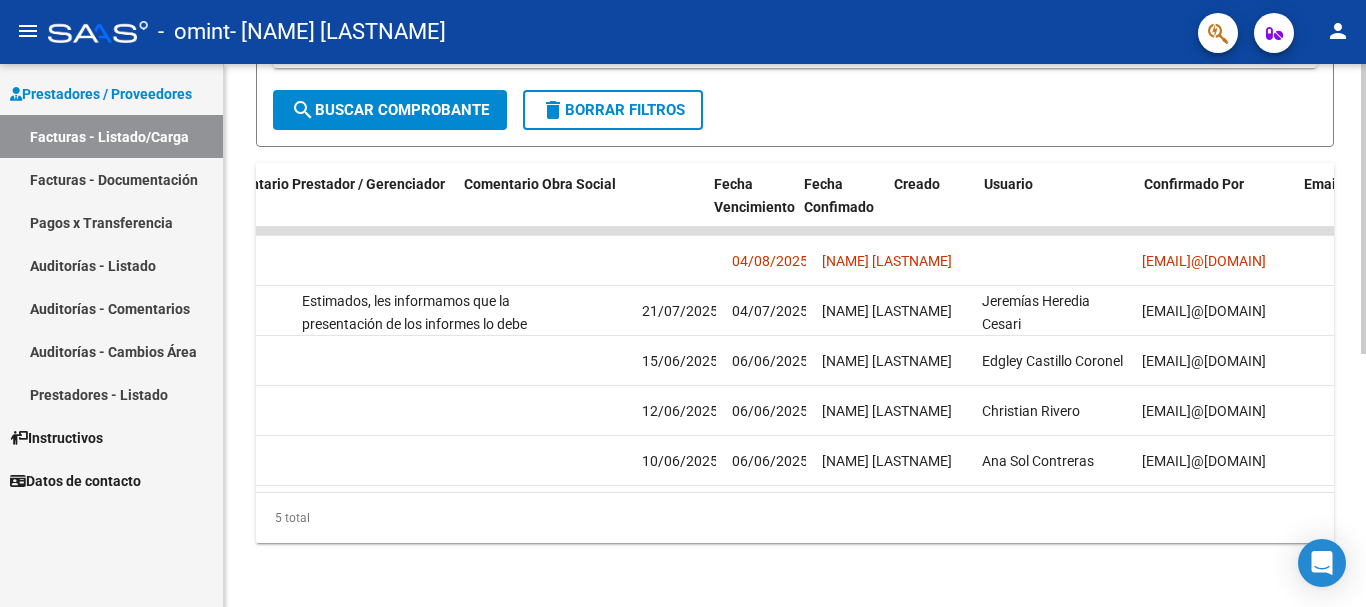 scroll, scrollTop: 0, scrollLeft: 0, axis: both 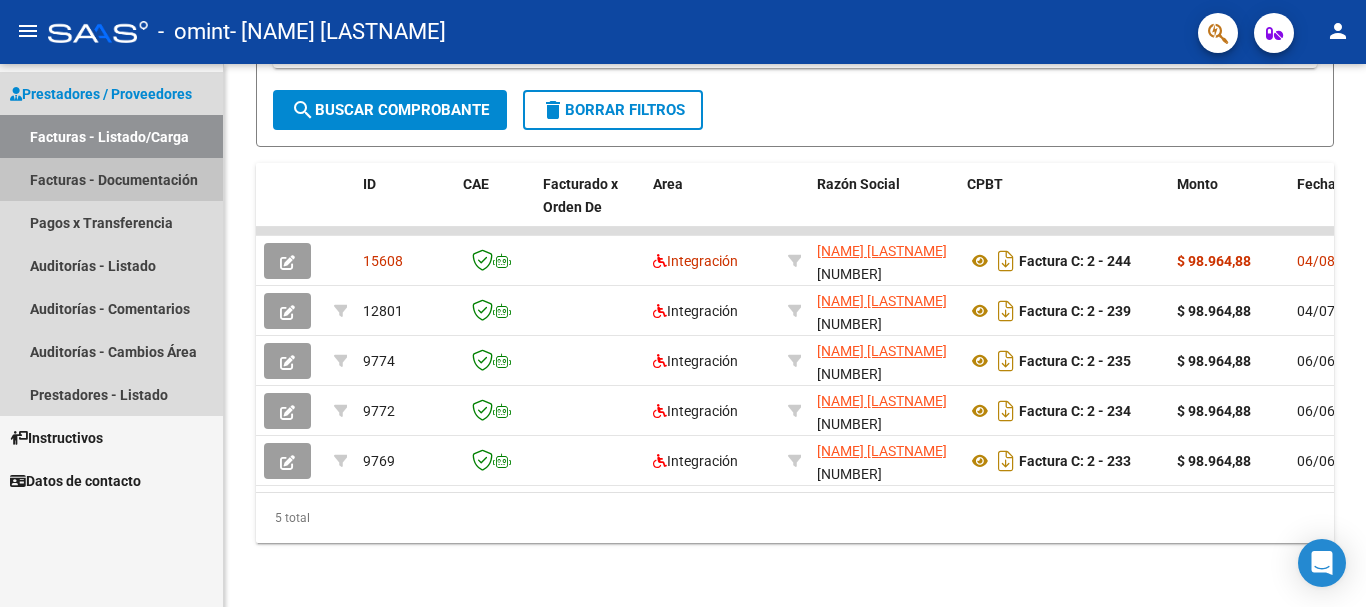 click on "Facturas - Documentación" at bounding box center (111, 179) 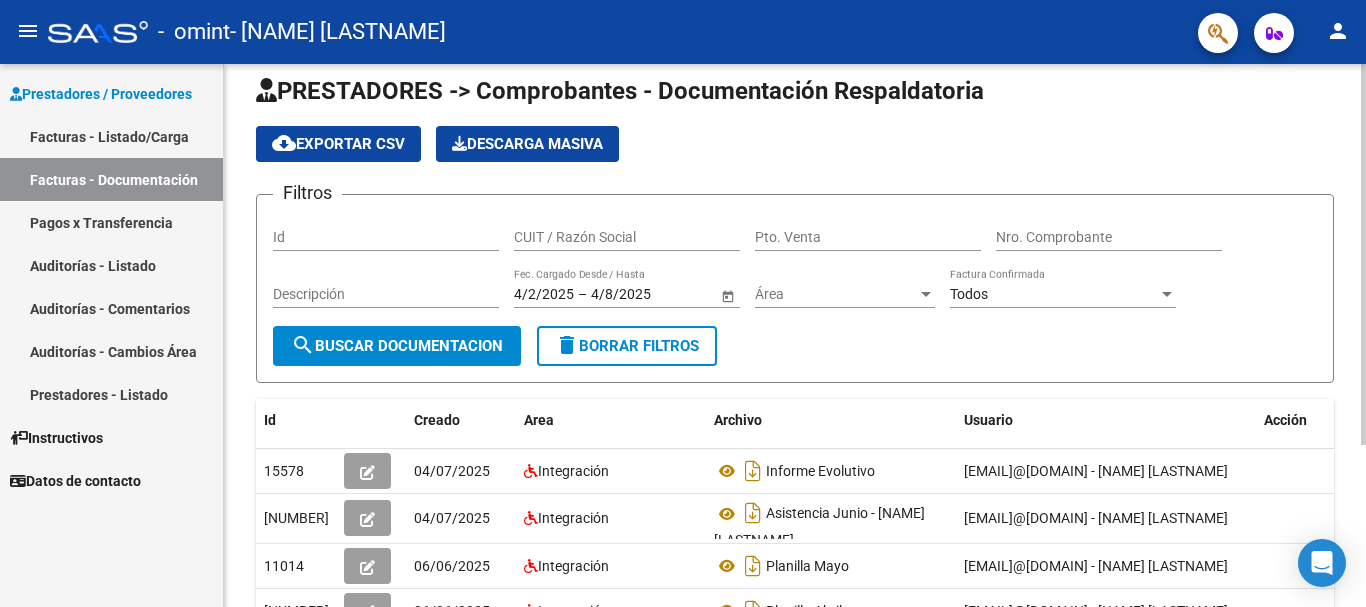 scroll, scrollTop: 88, scrollLeft: 0, axis: vertical 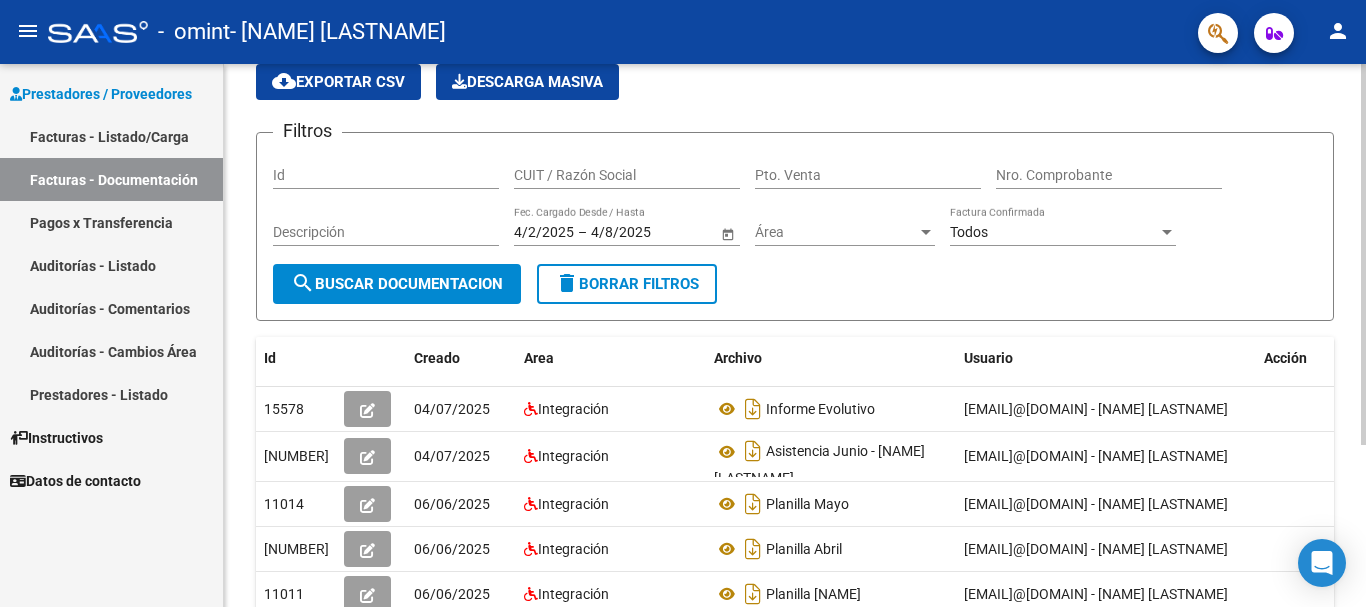 click 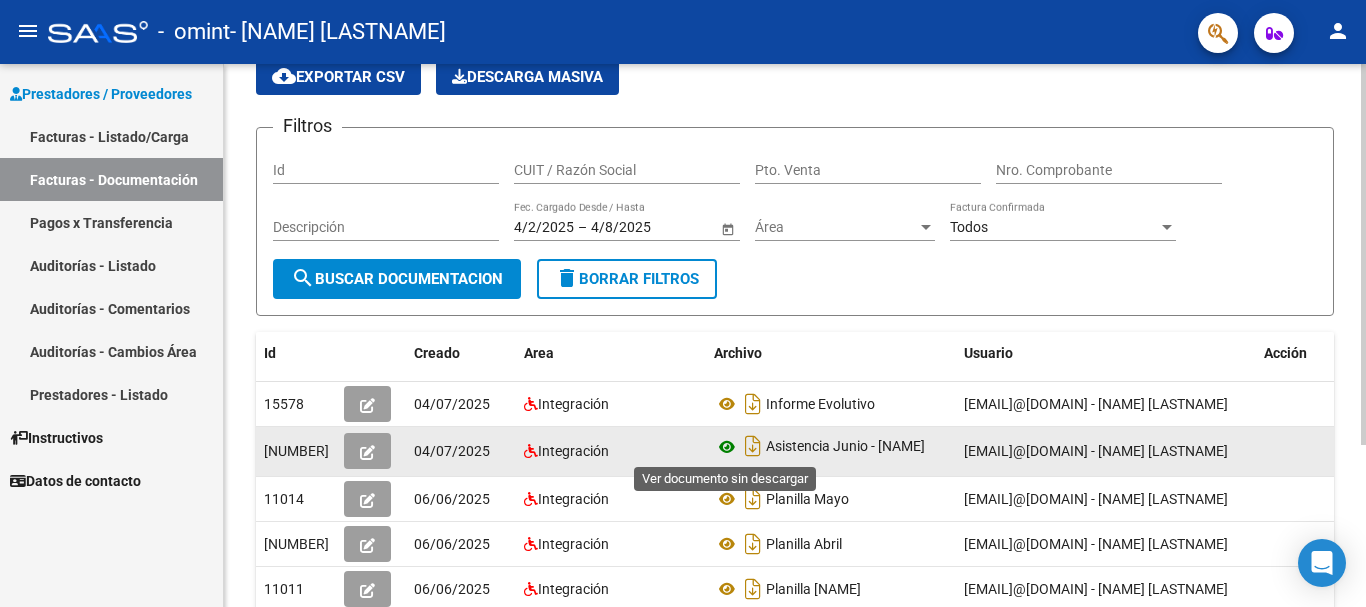 click 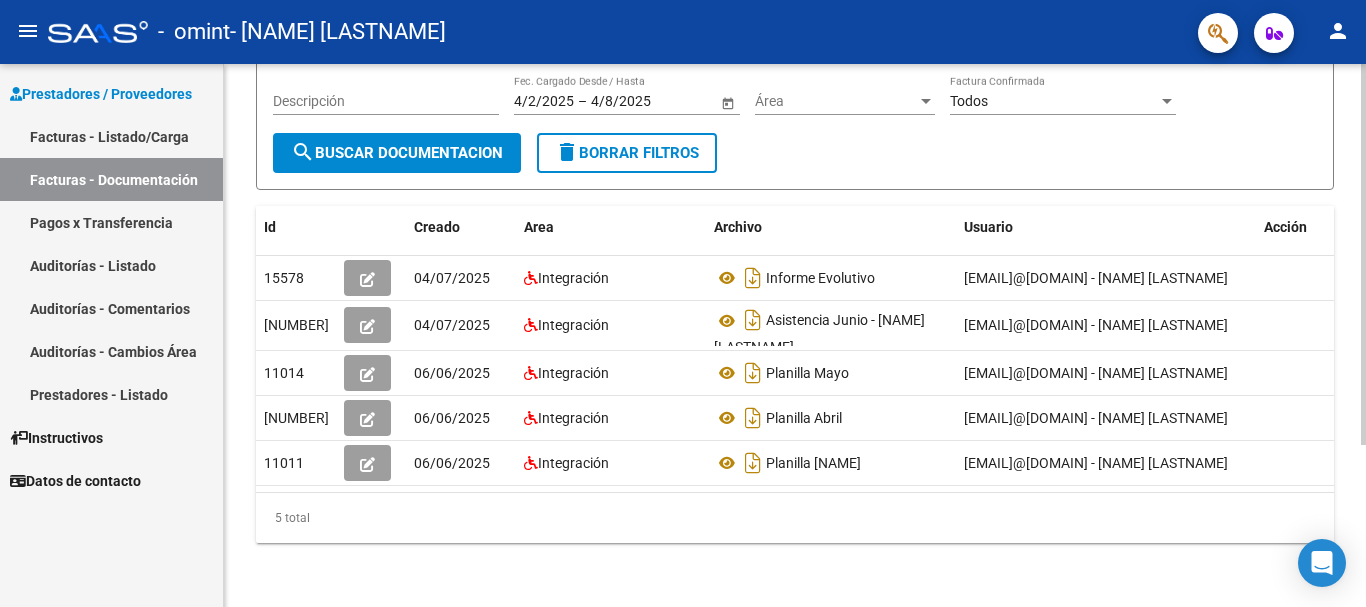 scroll, scrollTop: 206, scrollLeft: 0, axis: vertical 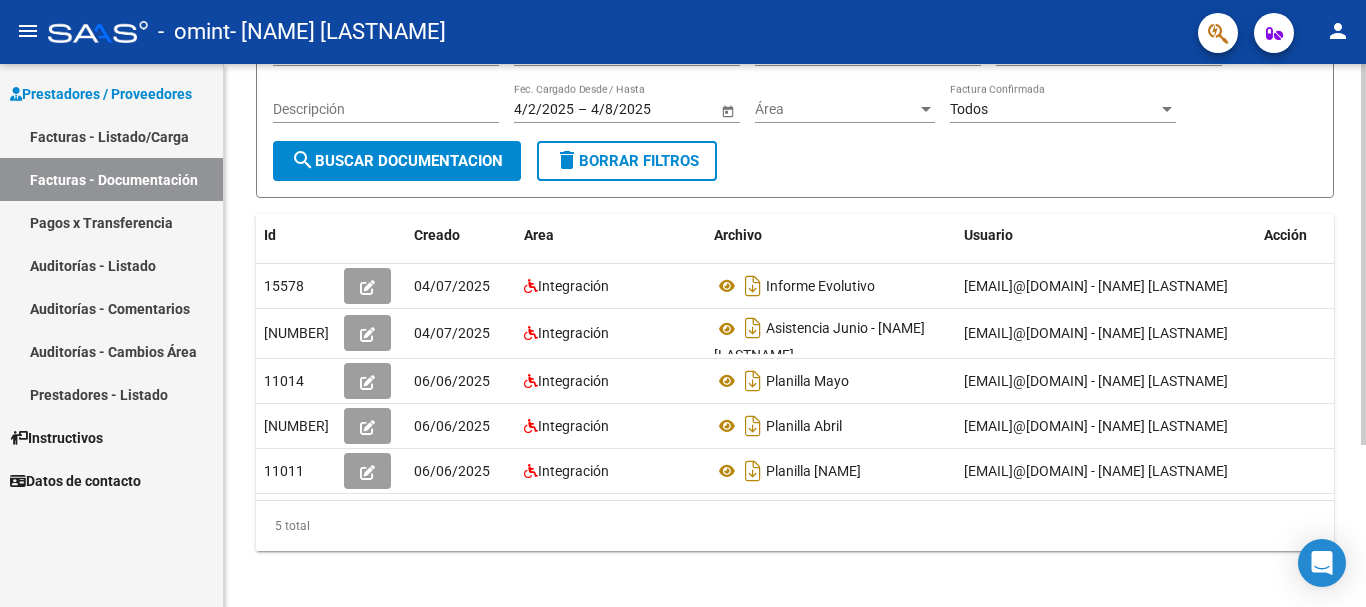 click 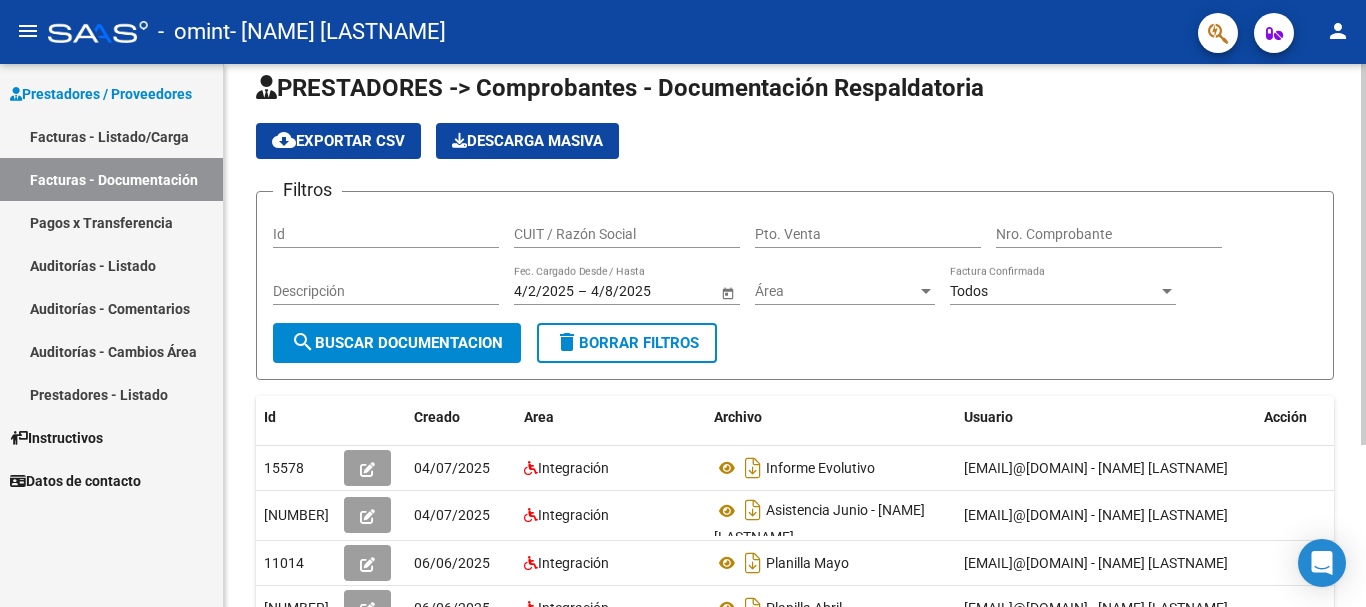 scroll, scrollTop: 0, scrollLeft: 0, axis: both 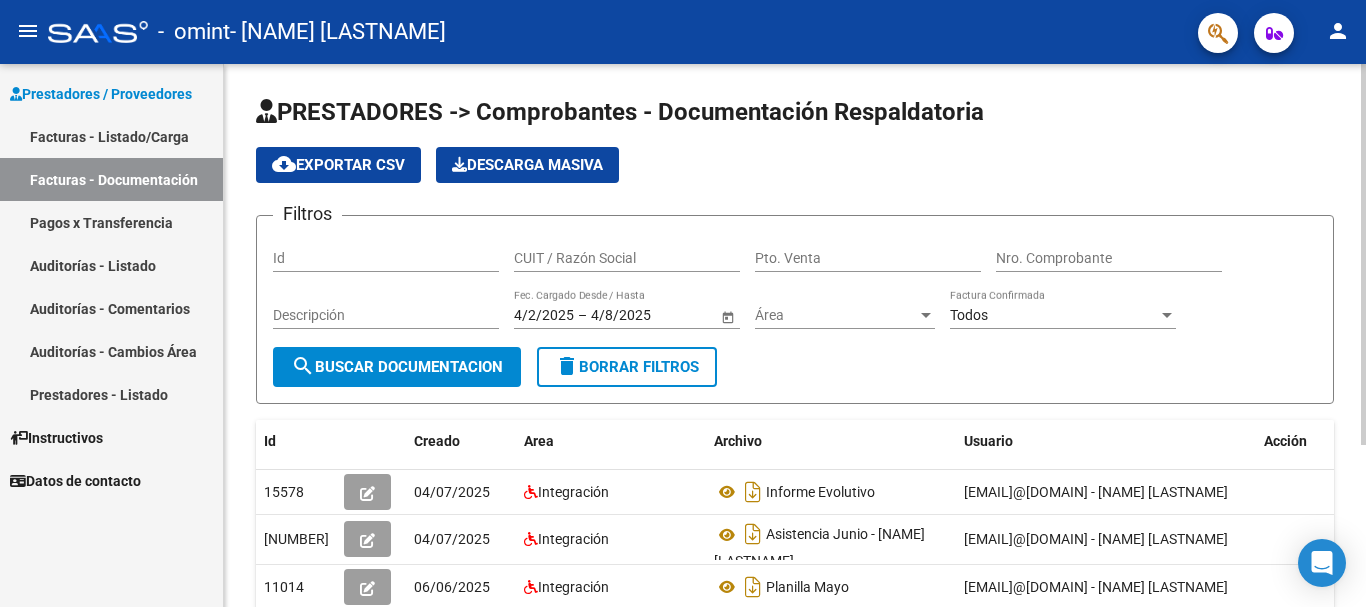 click on "menu -  <omint  </span> <span> - </span>[NAME] [LASTNAME] person  <span> Prestadores / Proveedores Facturas - Listado/Carga Facturas - Documentación Pagos x Transferencia Auditorías - Listado Auditorías - Comentarios Auditorías - Cambios Área Prestadores - Listado  <span> Instructivos  </span> <span> Datos de contacto  PRESTADORES -> Comprobantes - Documentación Respaldatoria cloud_download  Exportar CSV   Descarga Masiva
Filtros Id CUIT / Razón Social Pto. Venta Nro. Comprobante Descripción 4/2/2025 4/2/2025 – 4/8/2025 4/8/2025 Fec. Cargado Desde / Hasta Área Área Todos Factura Confirmada search  Buscar Documentacion  delete  Borrar Filtros  Id Creado Area Archivo Usuario Acción 15578
04/07/2025 Integración Informe Evolutivo  ossana.agus@gmail.com - [NAME] [LASTNAME]  15248
04/07/2025 Integración Asistencia Junio - [NAME] [LASTNAME]   ossana.agus@gmail.com - [NAME] [LASTNAME]  11014
06/06/2025 Integración Planilla Mayo  ossana.agus@gmail.com - [NAME] [LASTNAME]  11013
06/06/2025 Integración Planilla Abril 11011
5 total" 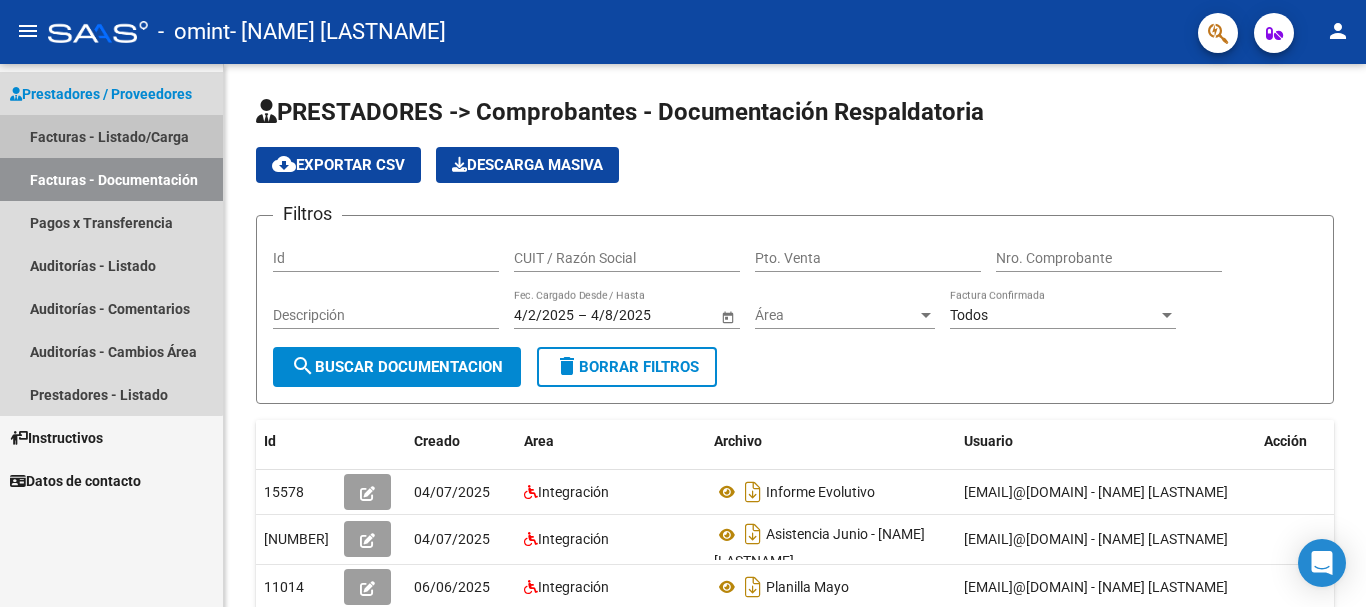 click on "Facturas - Listado/Carga" at bounding box center (111, 136) 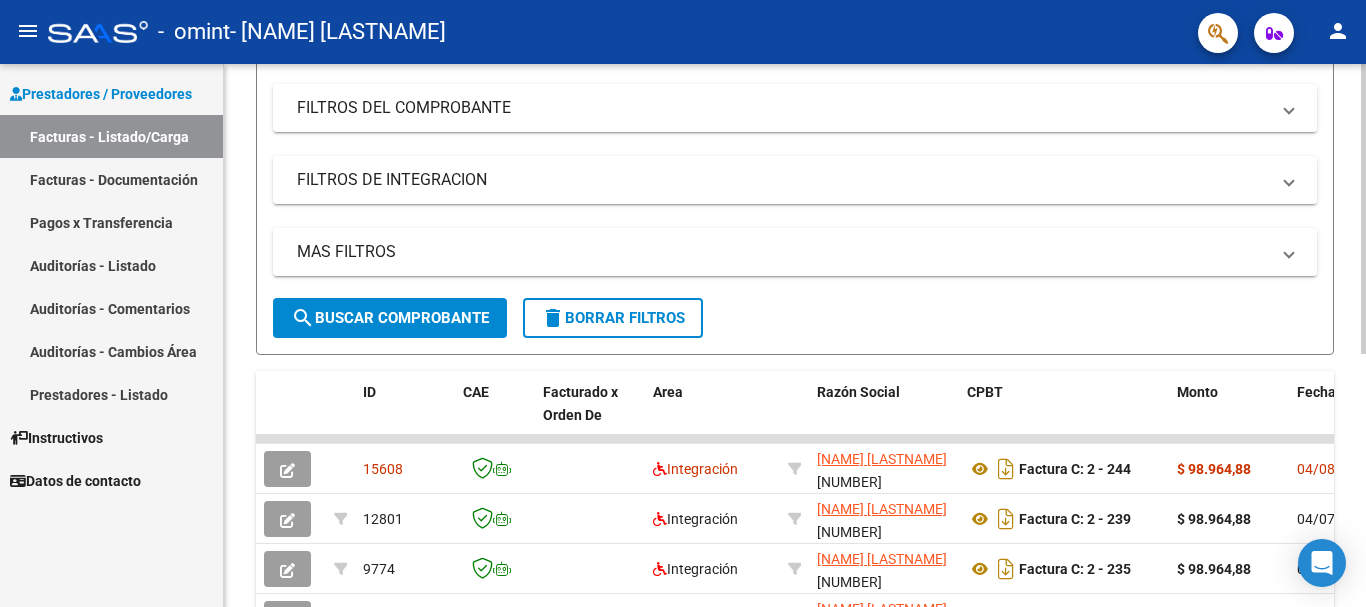 scroll, scrollTop: 475, scrollLeft: 0, axis: vertical 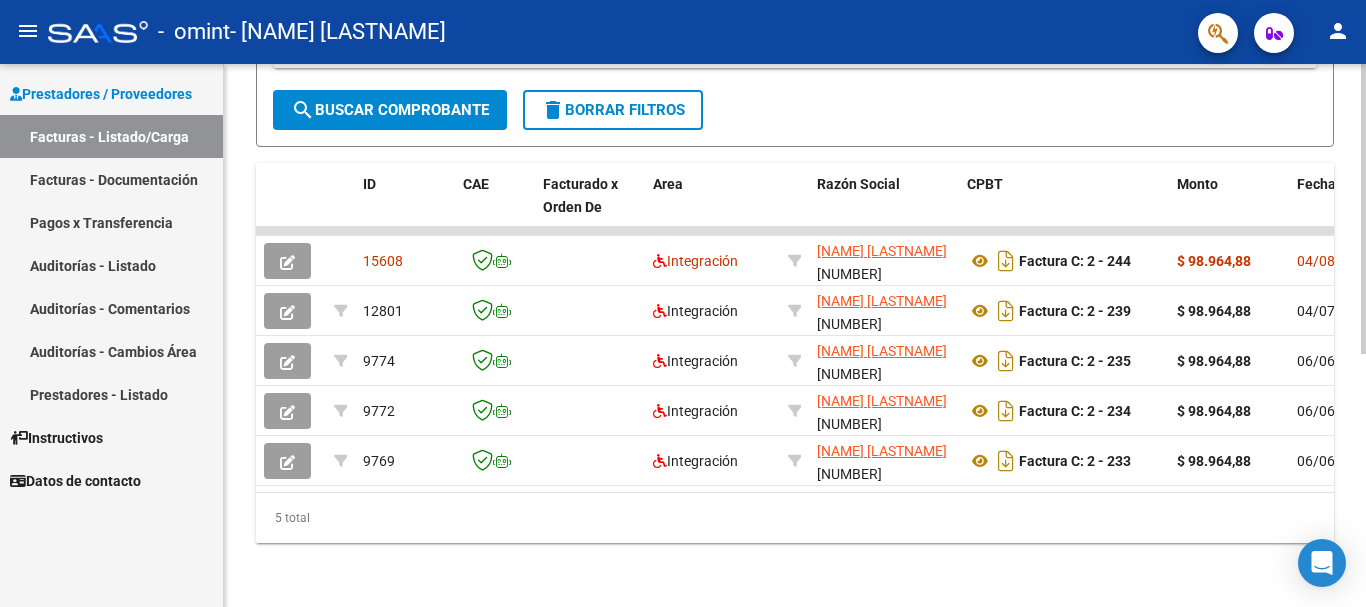click 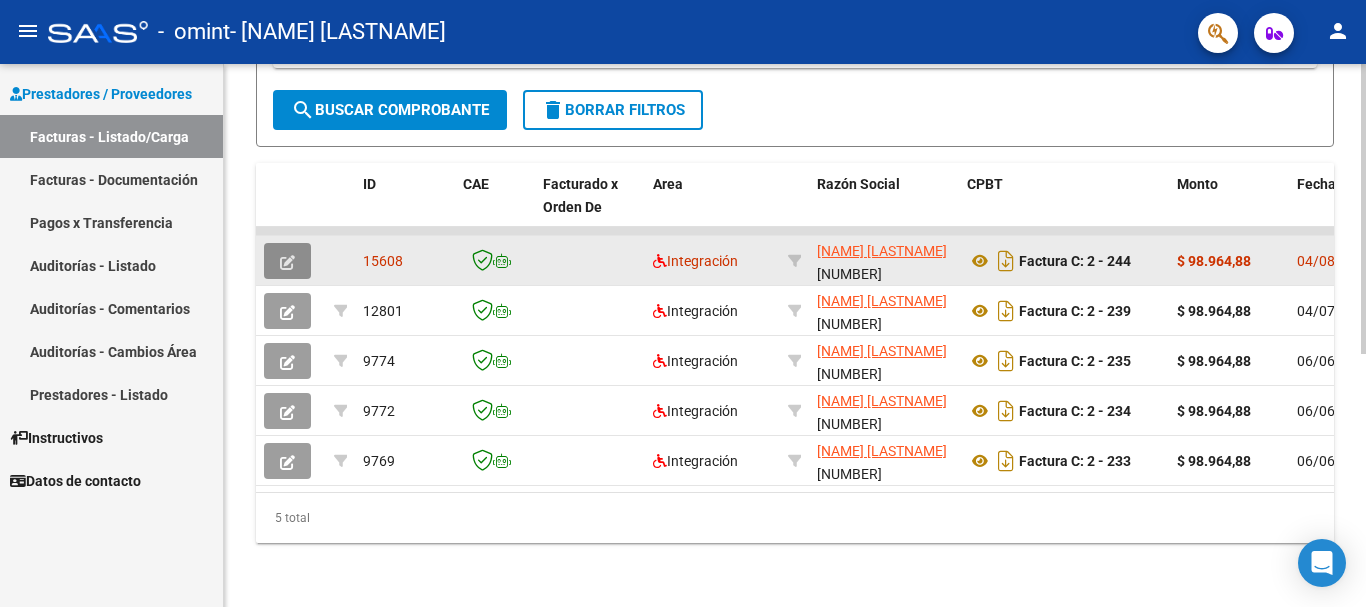 click 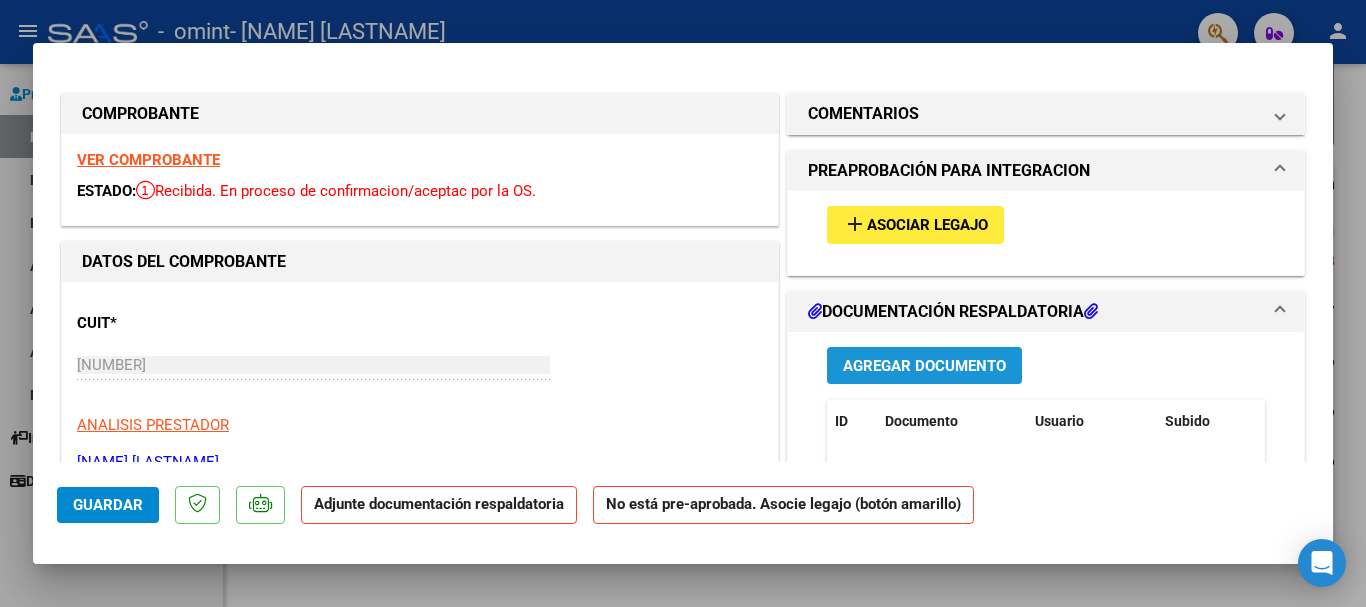 click on "Agregar Documento" at bounding box center (924, 366) 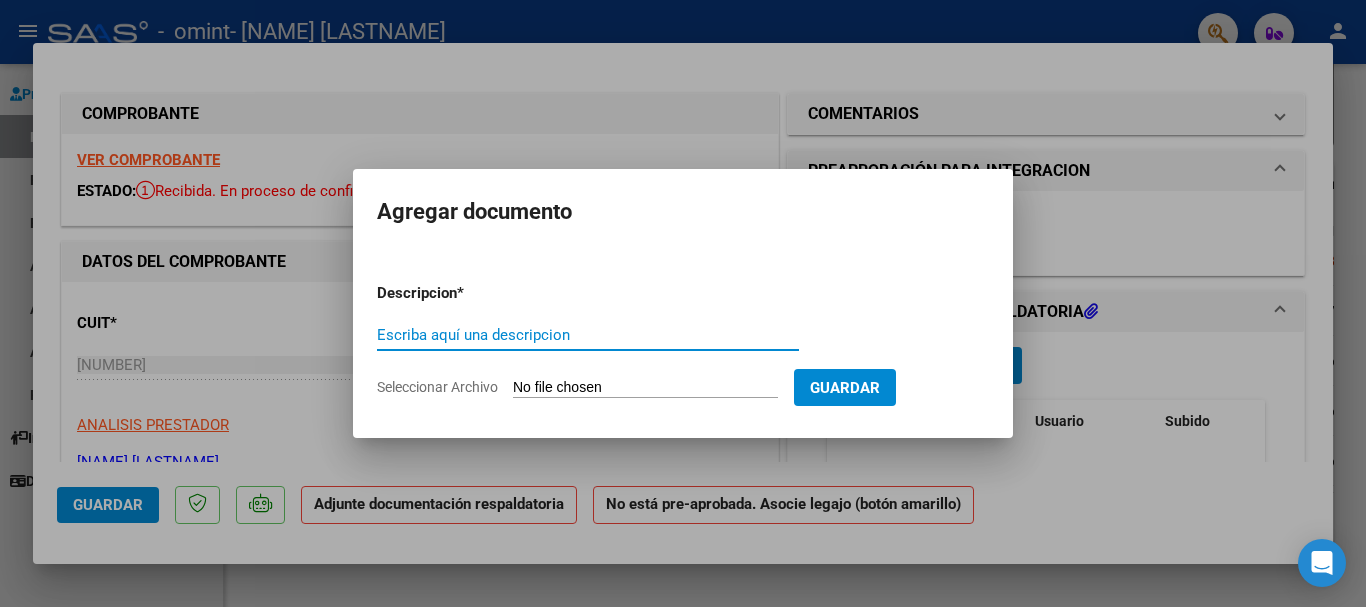 click on "Escriba aquí una descripcion" at bounding box center (588, 335) 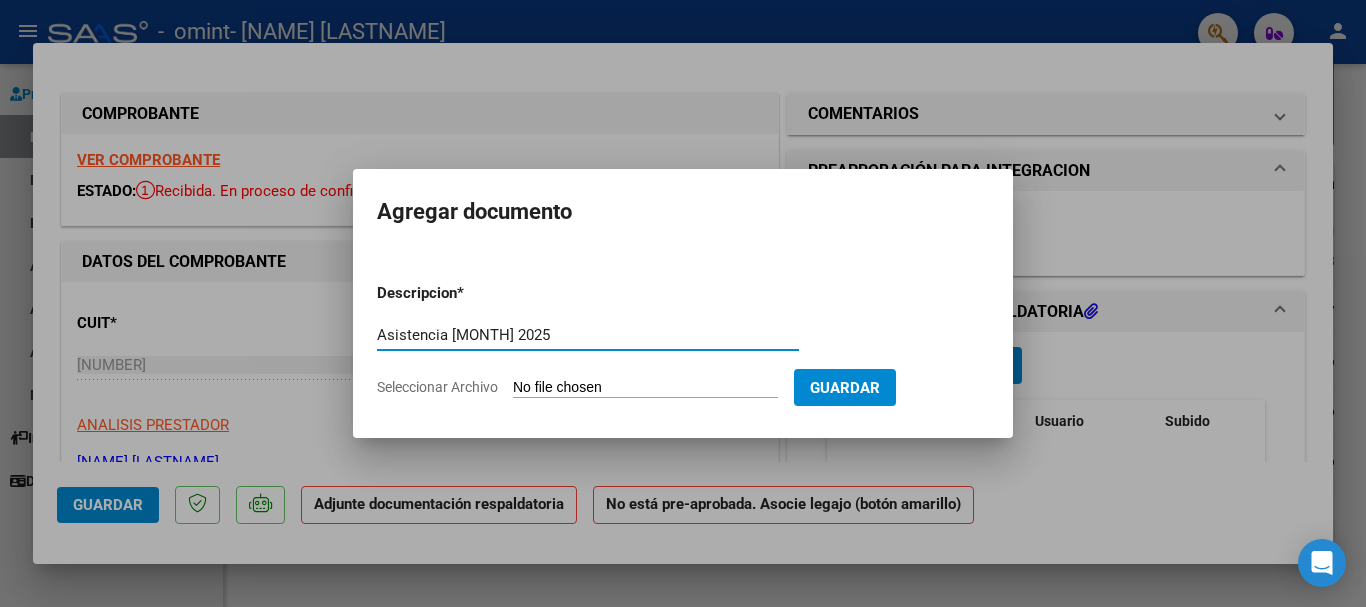 type on "Asistencia [MONTH] 2025" 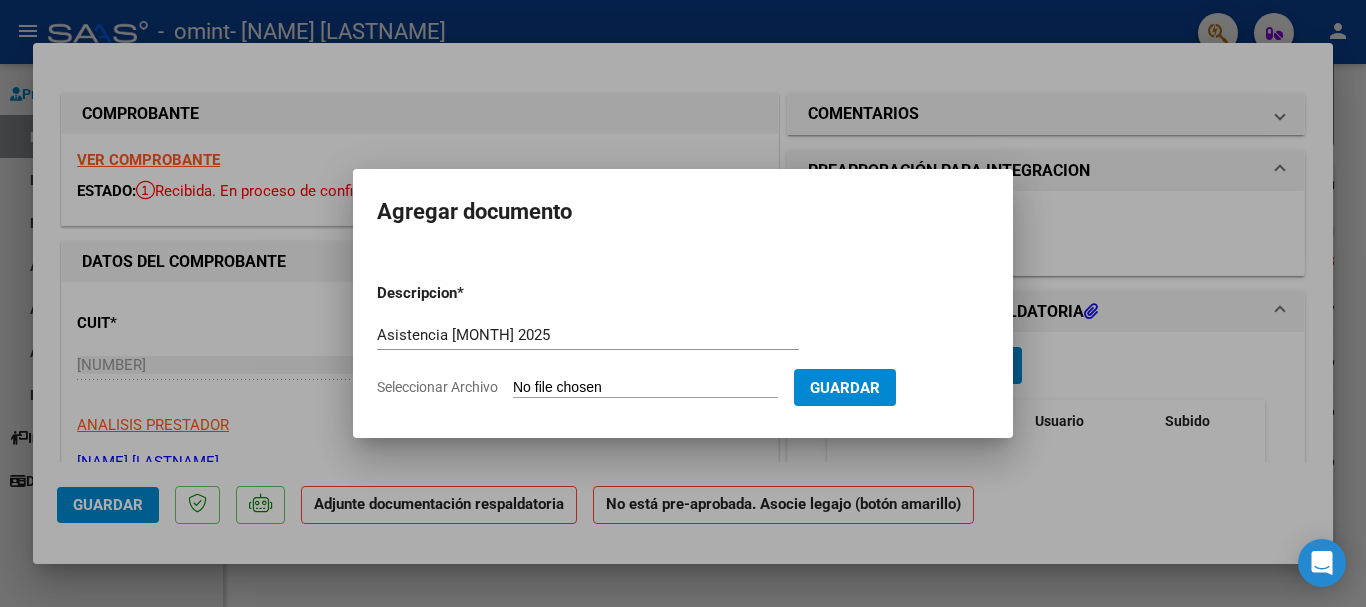 click on "Seleccionar Archivo" at bounding box center [645, 388] 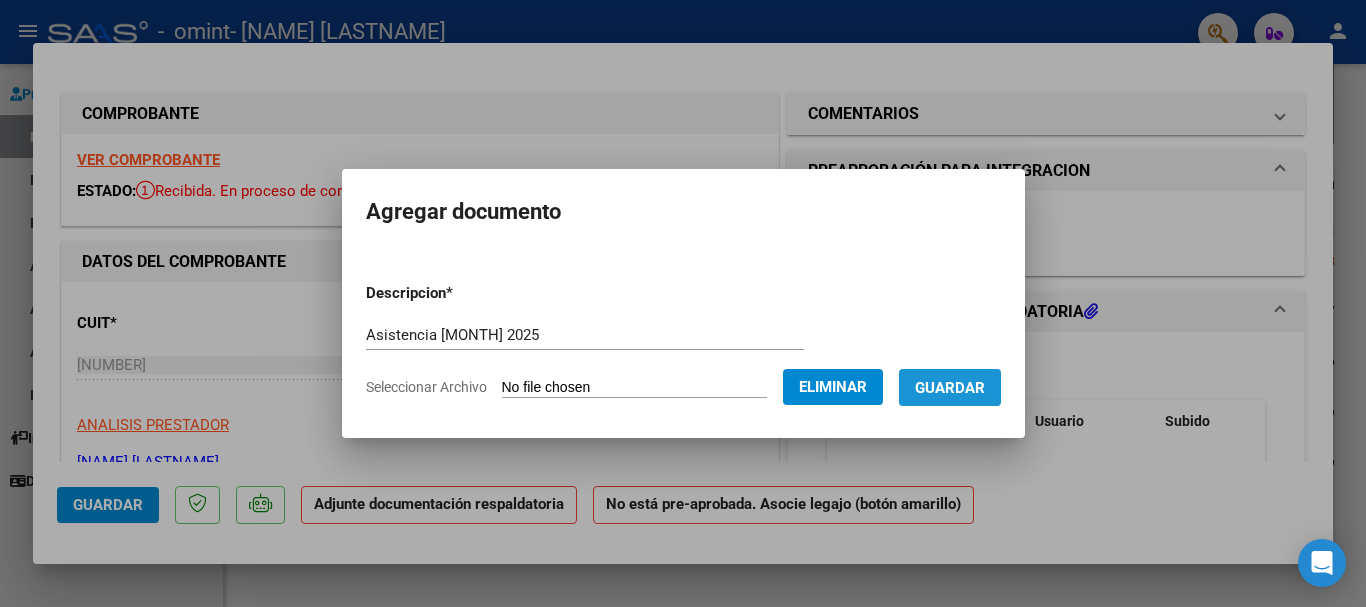 click on "Guardar" at bounding box center (950, 388) 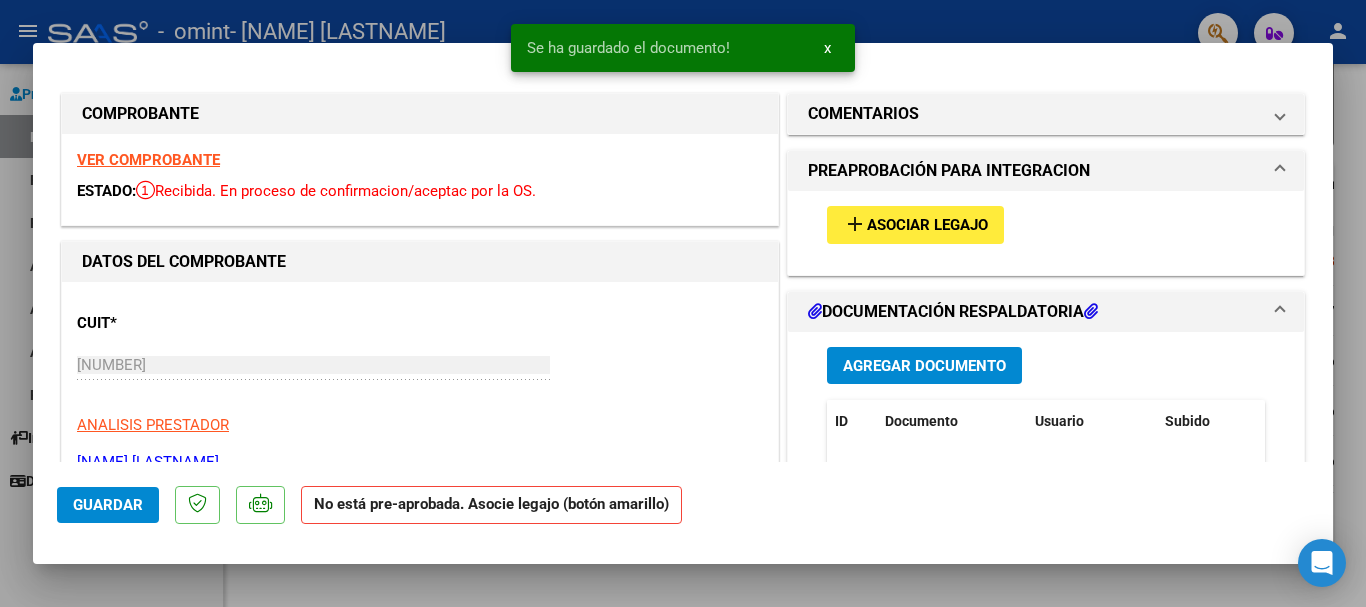 click at bounding box center [683, 303] 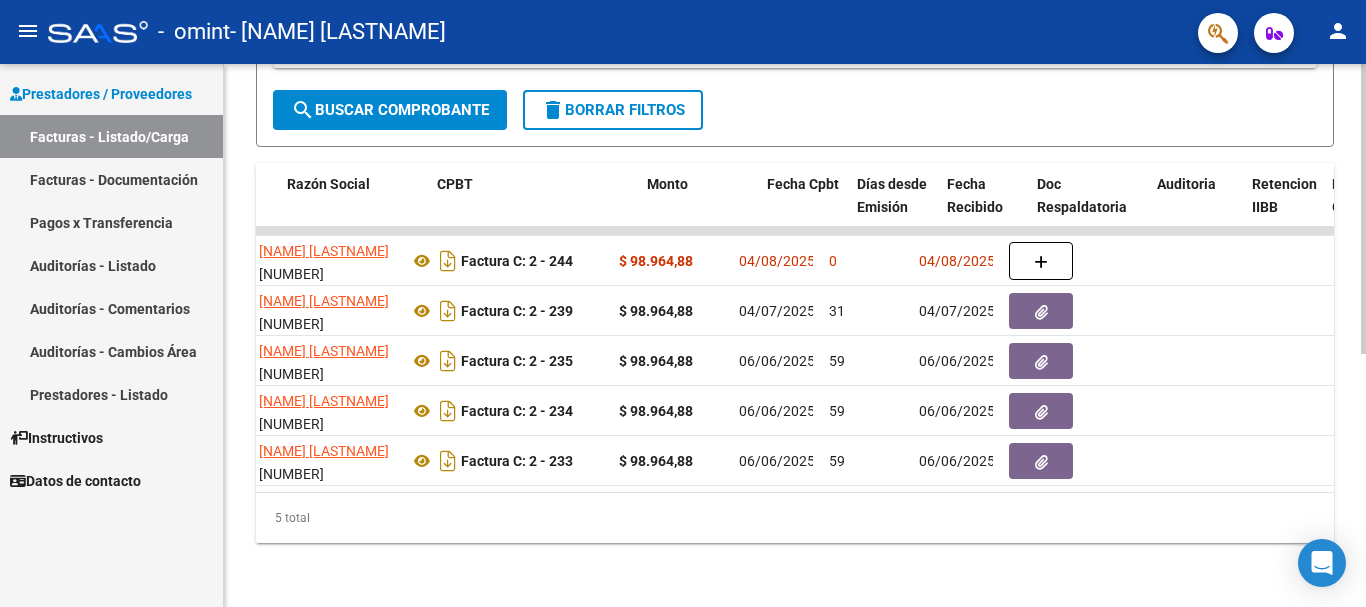 scroll, scrollTop: 0, scrollLeft: 0, axis: both 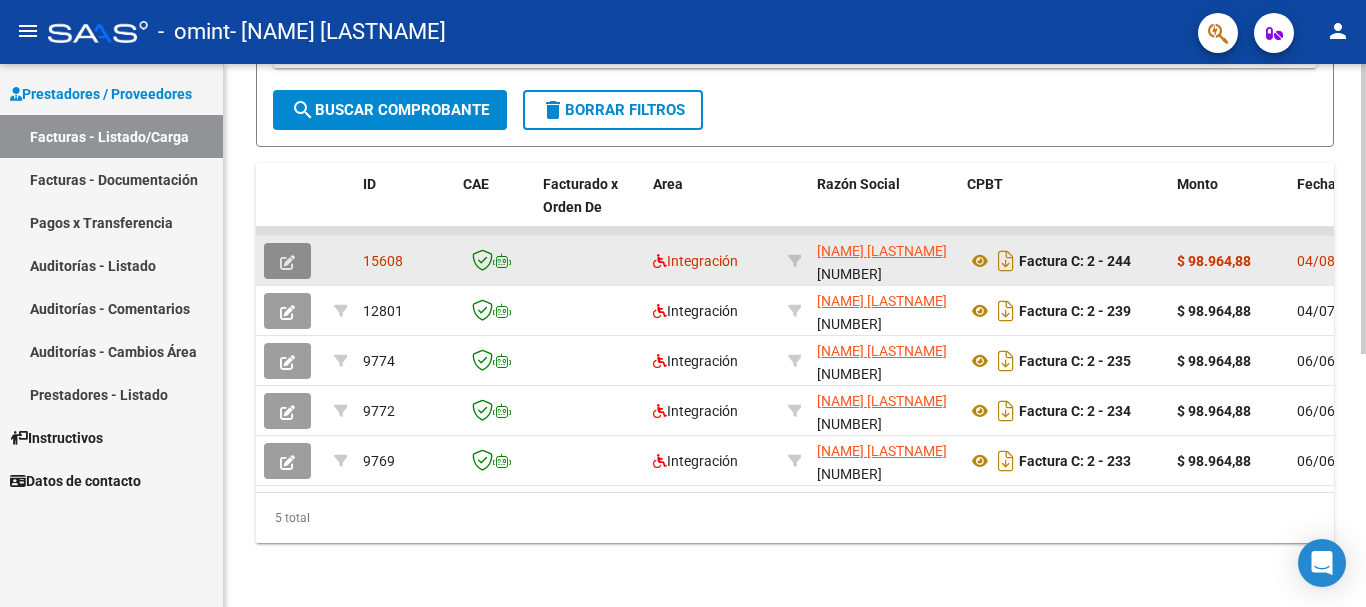 click 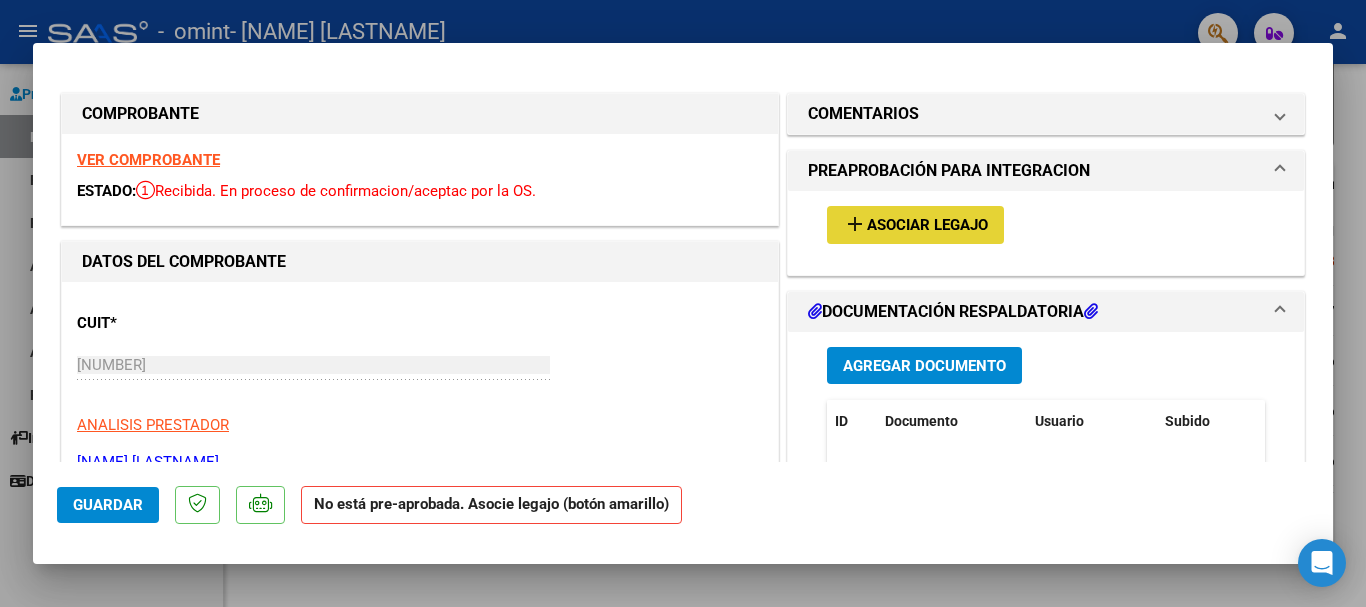 click on "Asociar Legajo" at bounding box center (927, 226) 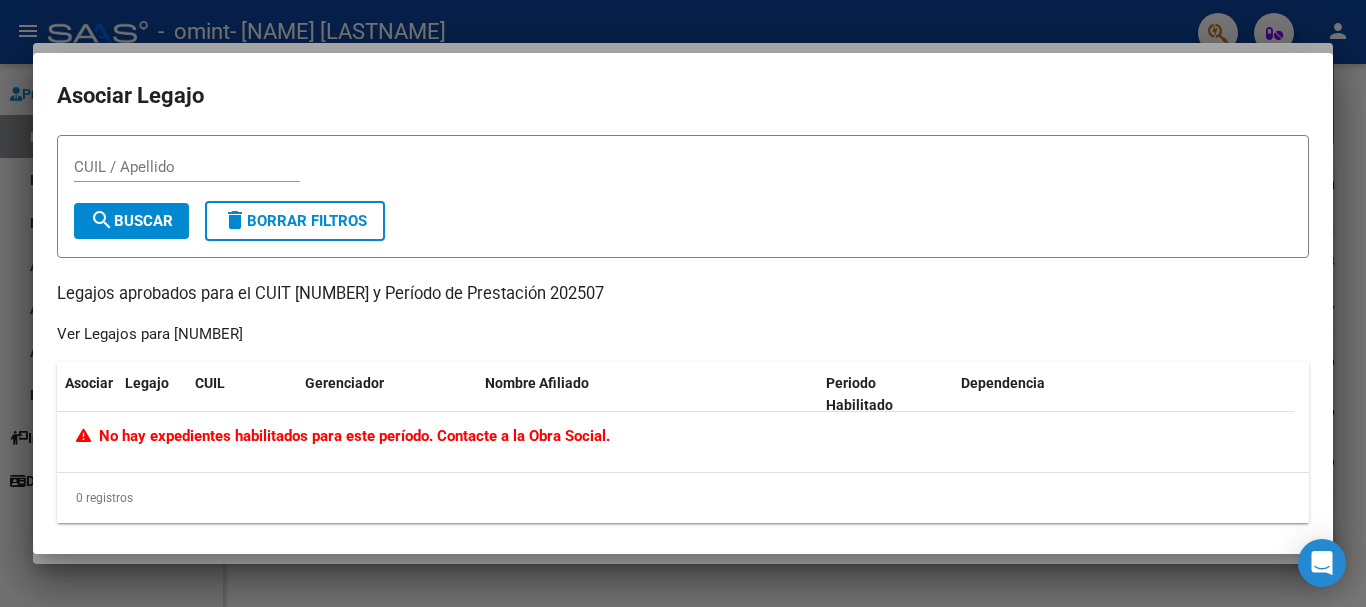 click at bounding box center [683, 303] 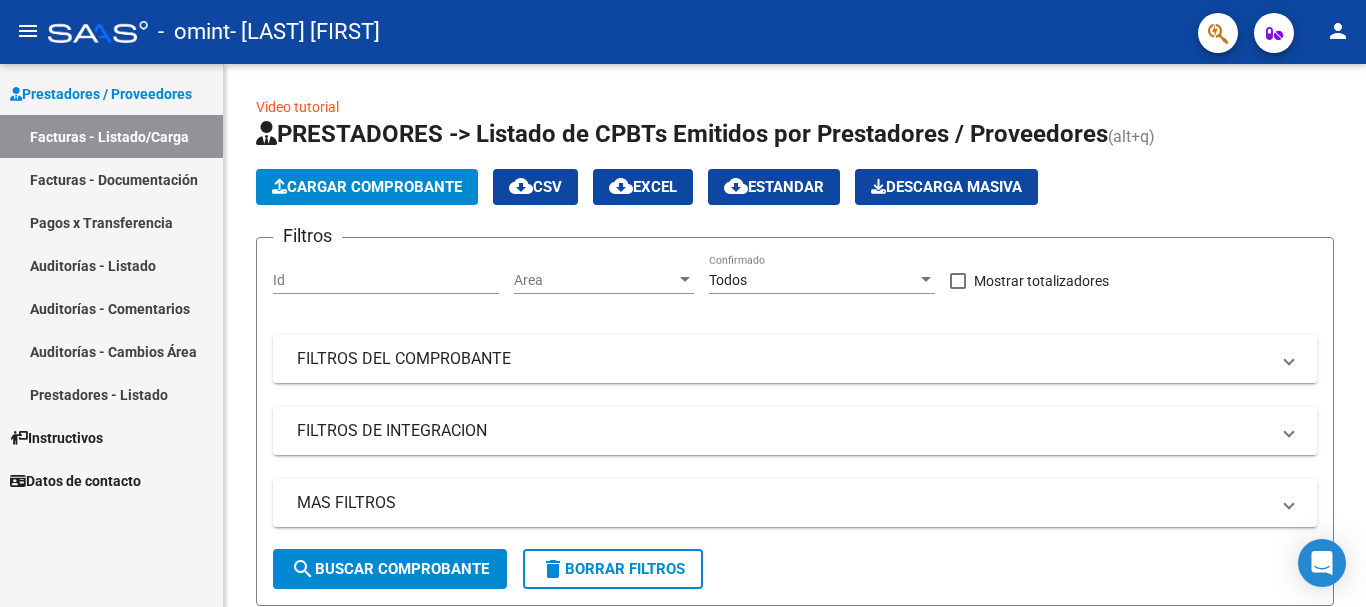 scroll, scrollTop: 0, scrollLeft: 0, axis: both 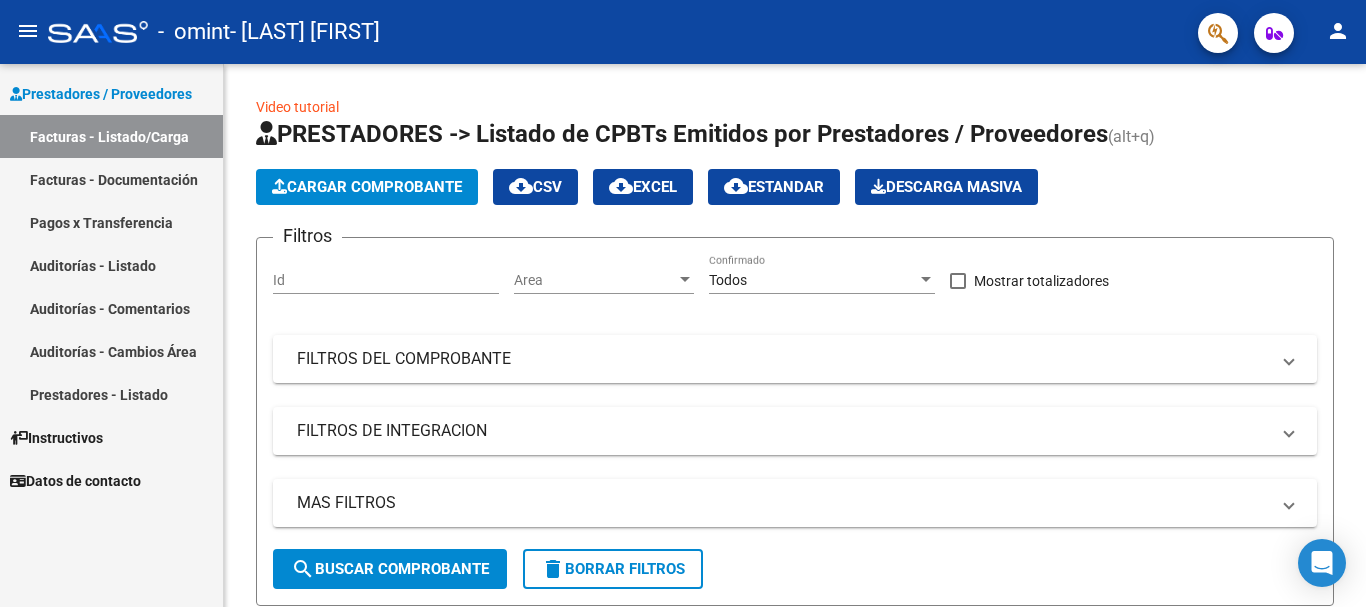 click at bounding box center [0, 607] 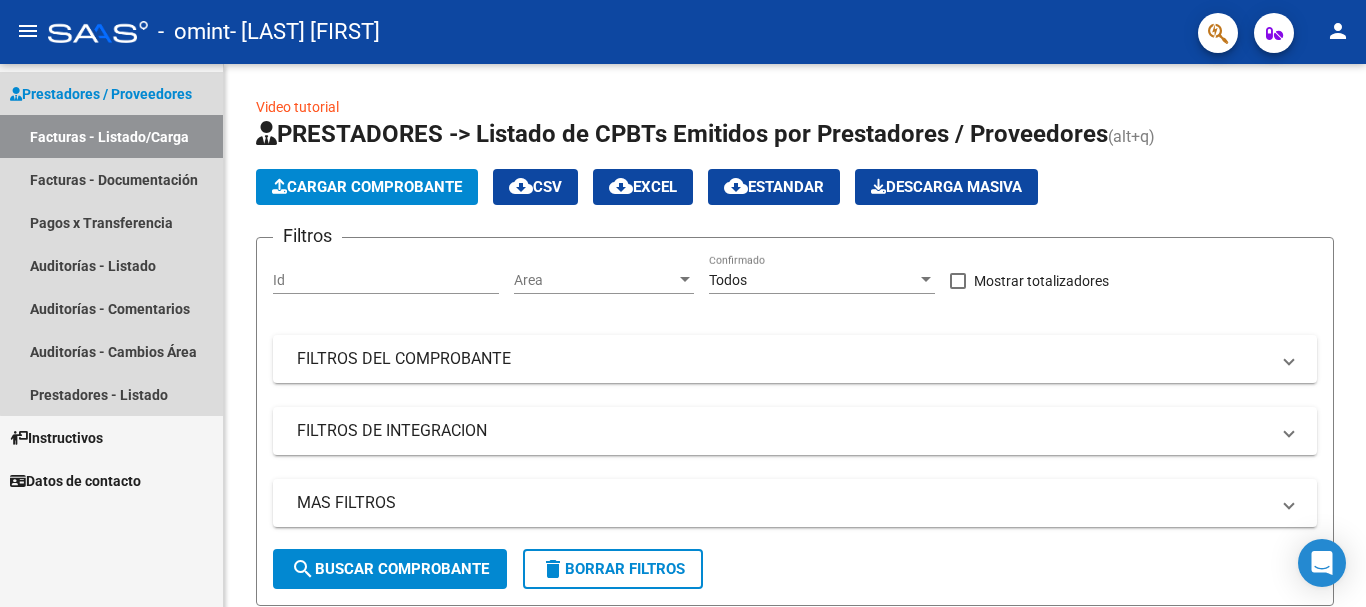 click on "Facturas - Listado/Carga" at bounding box center (111, 136) 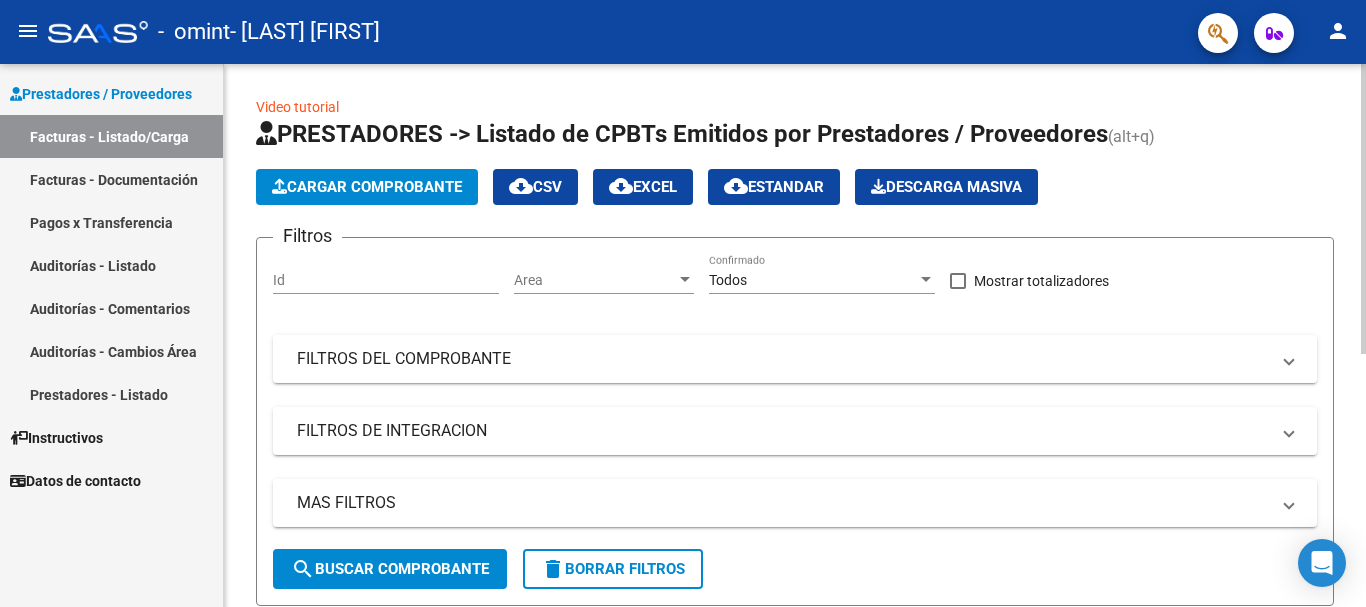 scroll, scrollTop: 475, scrollLeft: 0, axis: vertical 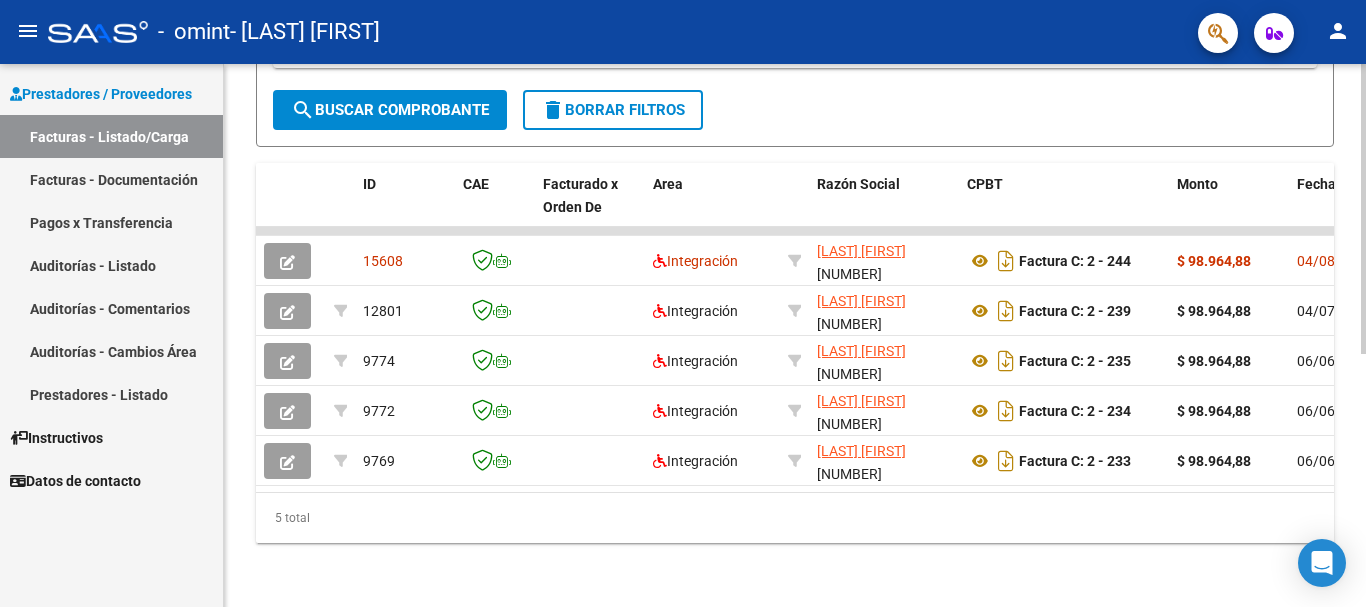 click on "Video tutorial   PRESTADORES -> Listado de CPBTs Emitidos por Prestadores / Proveedores (alt+q)   Cargar Comprobante
cloud_download  CSV  cloud_download  EXCEL  cloud_download  Estandar   Descarga Masiva
Filtros Id Area Area Todos Confirmado   Mostrar totalizadores   FILTROS DEL COMPROBANTE  Comprobante Tipo Comprobante Tipo Start date – End date Fec. Comprobante Desde / Hasta Días Emisión Desde(cant. días) Días Emisión Hasta(cant. días) CUIT / Razón Social Pto. Venta Nro. Comprobante Código SSS CAE Válido CAE Válido Todos Cargado Módulo Hosp. Todos Tiene facturacion Apócrifa Hospital Refes  FILTROS DE INTEGRACION  Período De Prestación Campos del Archivo de Rendición Devuelto x SSS (dr_envio) Todos Rendido x SSS (dr_envio) Tipo de Registro Tipo de Registro Período Presentación Período Presentación Campos del Legajo Asociado (preaprobación) Afiliado Legajo (cuil/nombre) Todos Solo facturas preaprobadas  MAS FILTROS  Todos Con Doc. Respaldatoria Todos Con Trazabilidad Todos – – 0" 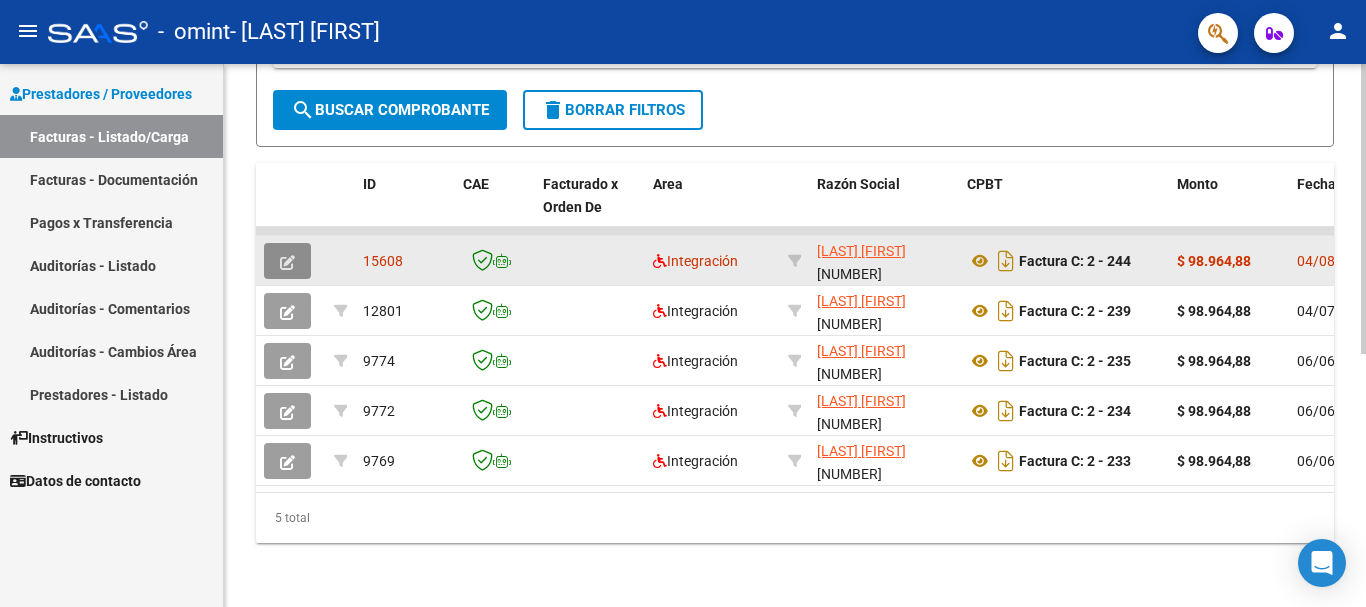 click 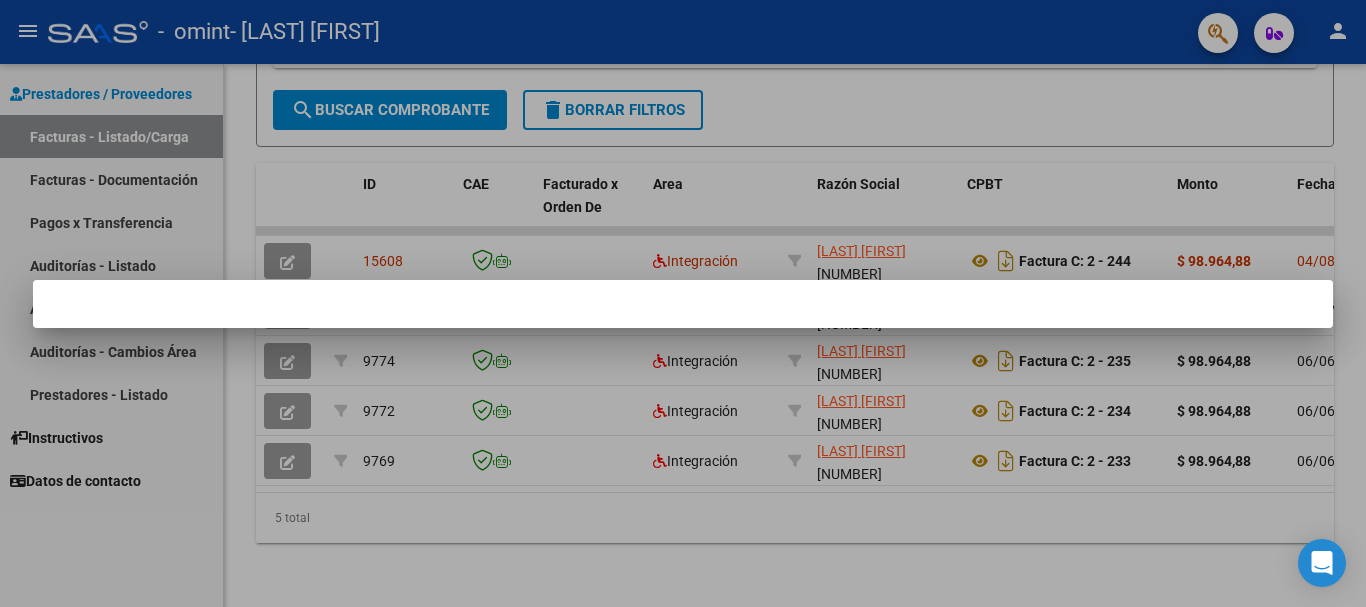 click at bounding box center [683, 303] 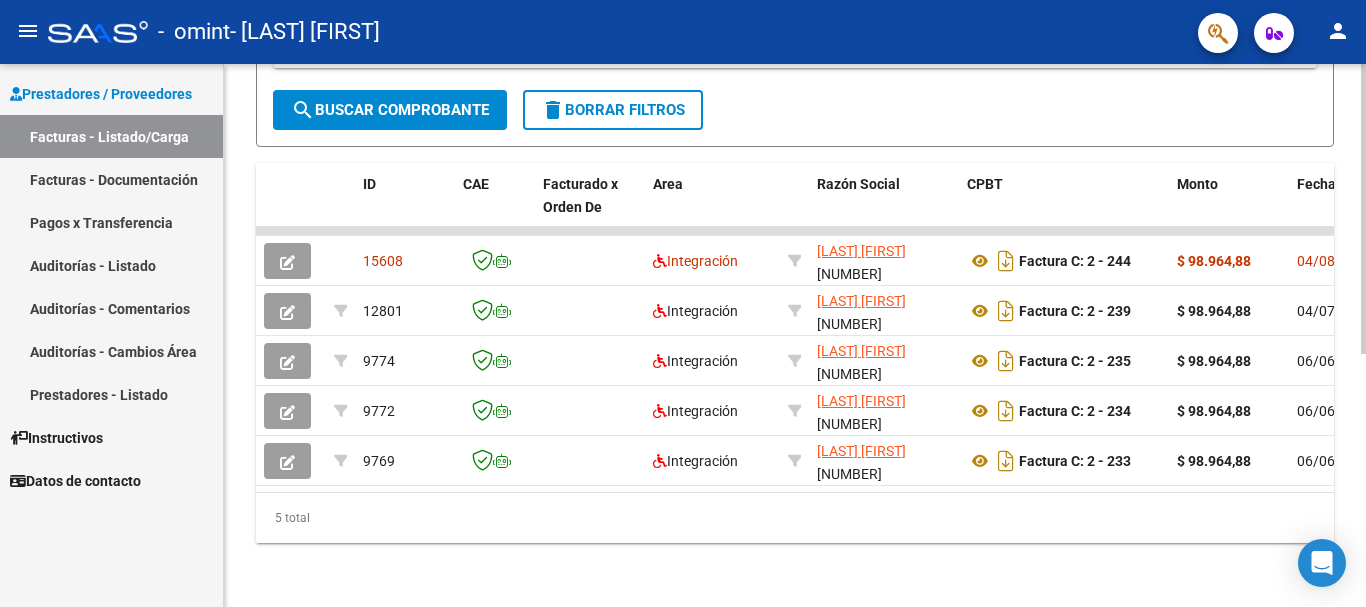 click on "Video tutorial   PRESTADORES -> Listado de CPBTs Emitidos por Prestadores / Proveedores (alt+q)   Cargar Comprobante
cloud_download  CSV  cloud_download  EXCEL  cloud_download  Estandar   Descarga Masiva
Filtros Id Area Area Todos Confirmado   Mostrar totalizadores   FILTROS DEL COMPROBANTE  Comprobante Tipo Comprobante Tipo Start date – End date Fec. Comprobante Desde / Hasta Días Emisión Desde(cant. días) Días Emisión Hasta(cant. días) CUIT / Razón Social Pto. Venta Nro. Comprobante Código SSS CAE Válido CAE Válido Todos Cargado Módulo Hosp. Todos Tiene facturacion Apócrifa Hospital Refes  FILTROS DE INTEGRACION  Período De Prestación Campos del Archivo de Rendición Devuelto x SSS (dr_envio) Todos Rendido x SSS (dr_envio) Tipo de Registro Tipo de Registro Período Presentación Período Presentación Campos del Legajo Asociado (preaprobación) Afiliado Legajo (cuil/nombre) Todos Solo facturas preaprobadas  MAS FILTROS  Todos Con Doc. Respaldatoria Todos Con Trazabilidad Todos – – 0" 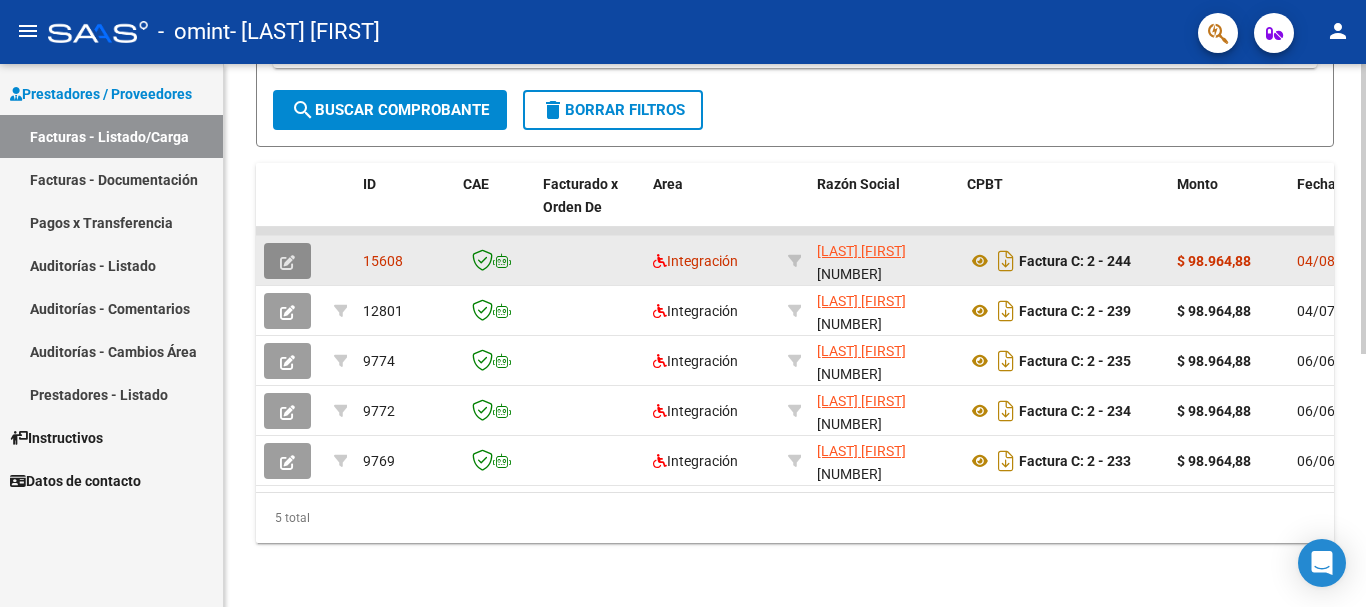 click 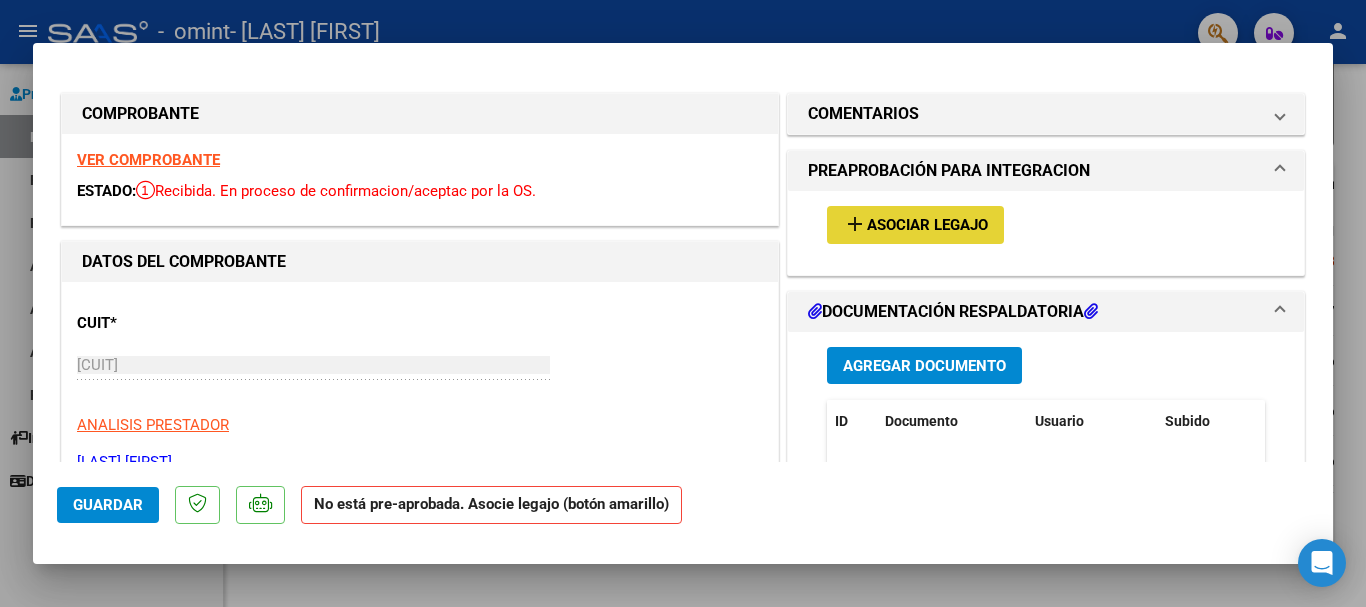 click on "Asociar Legajo" at bounding box center (927, 226) 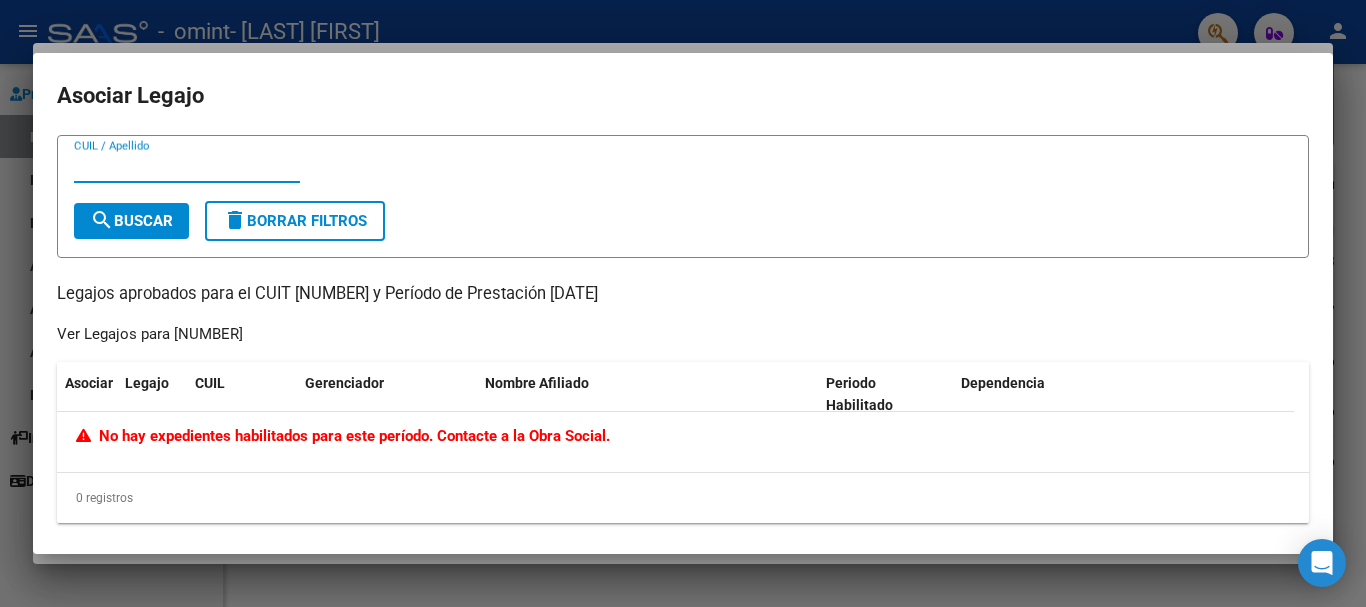 click at bounding box center (683, 303) 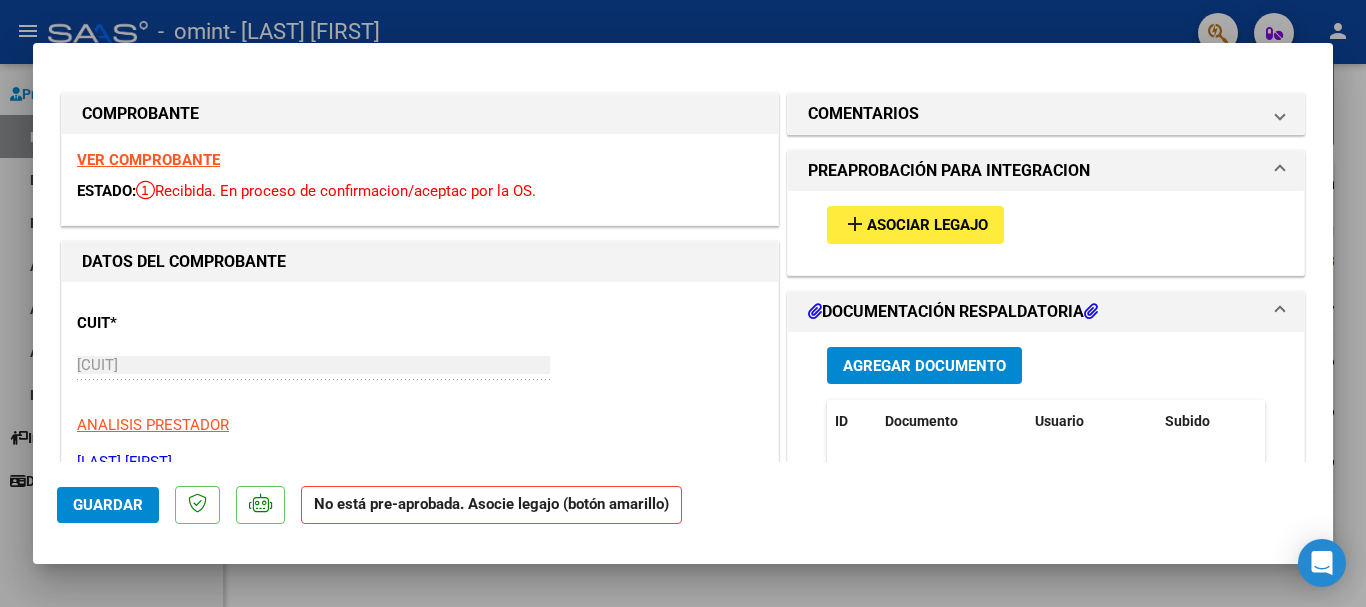 click at bounding box center [683, 303] 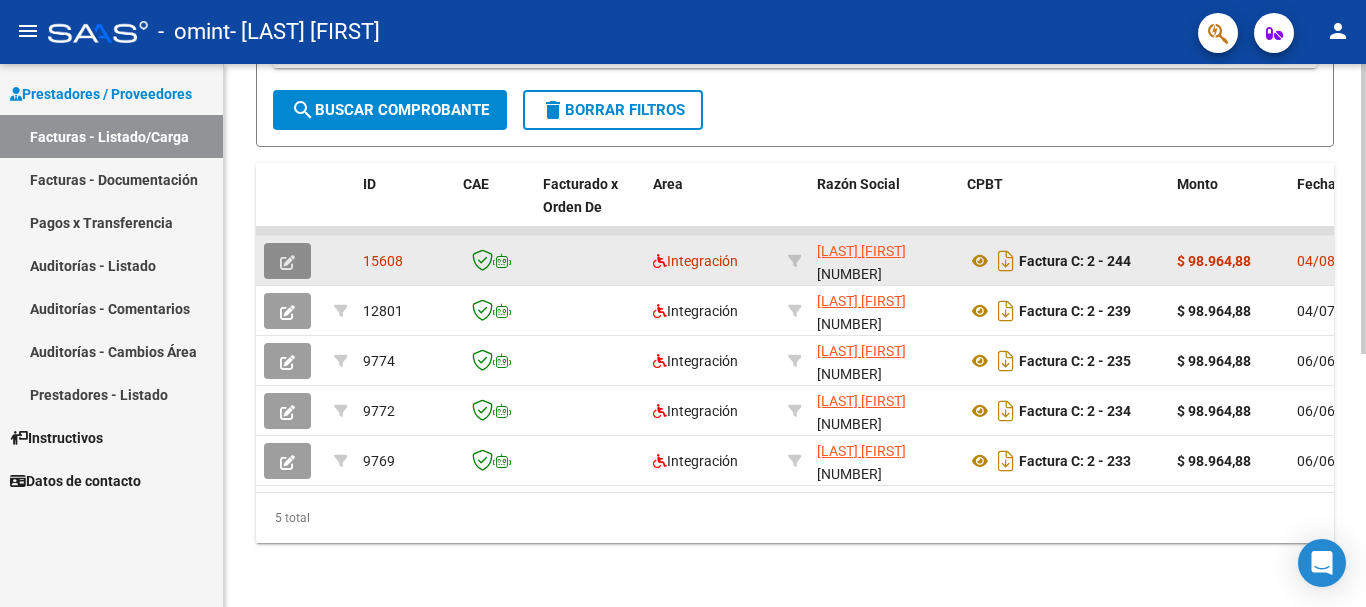 click 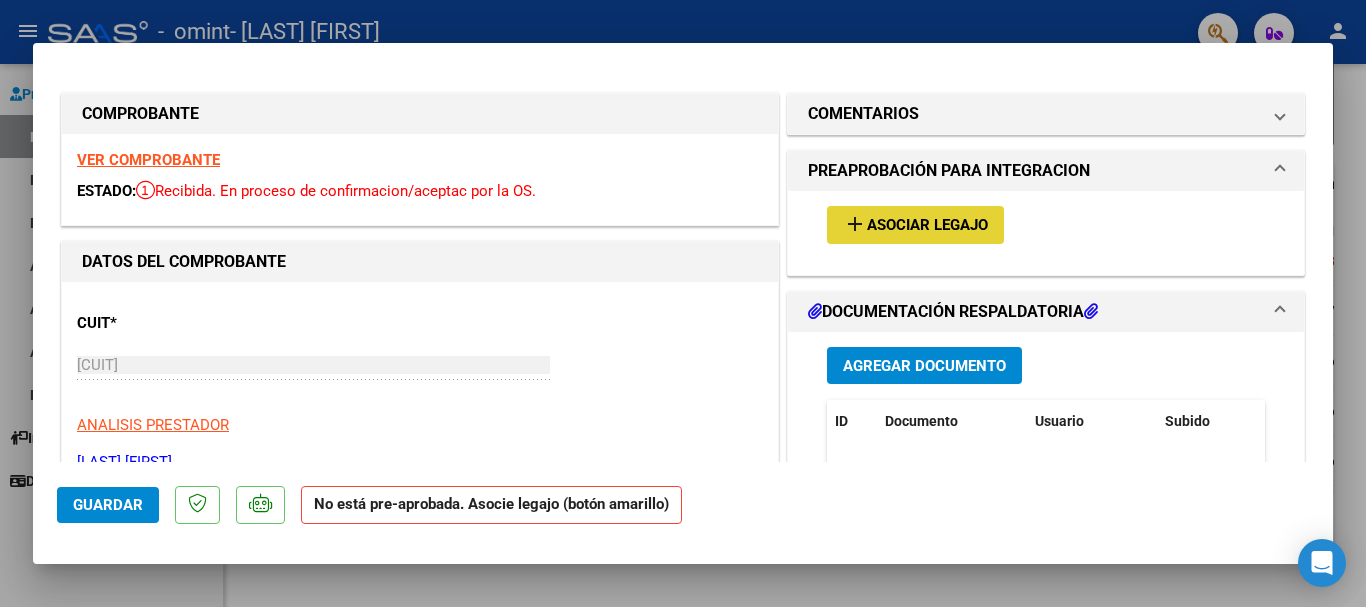 click on "Asociar Legajo" at bounding box center (927, 226) 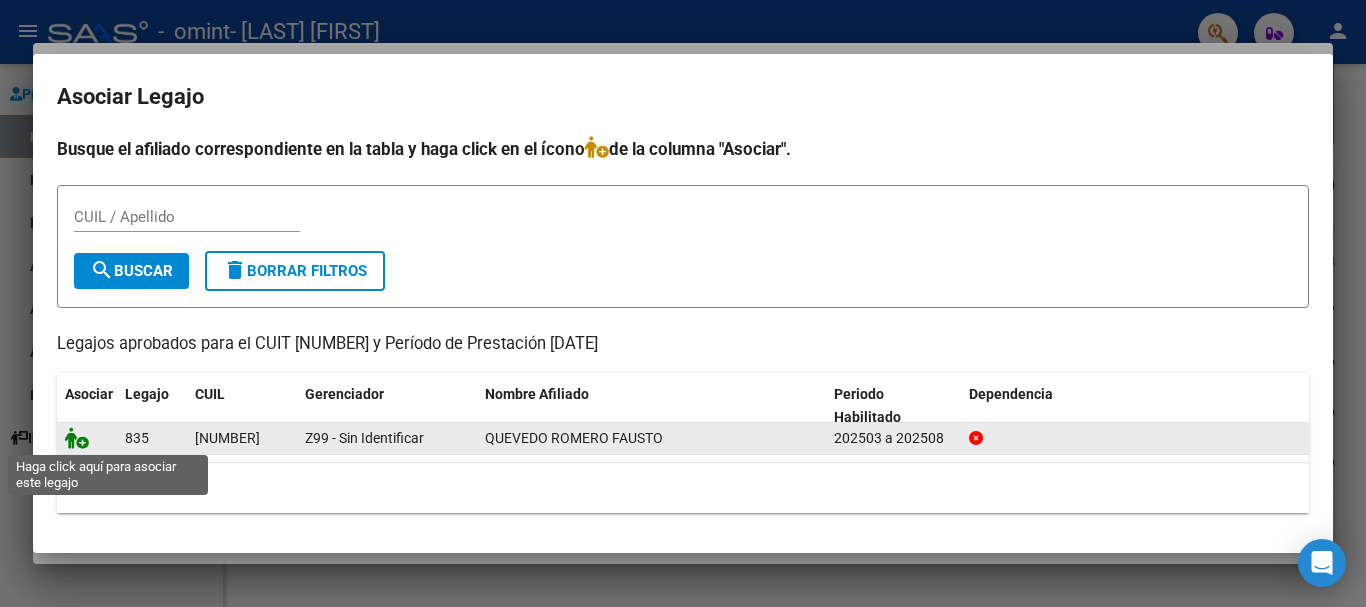 click 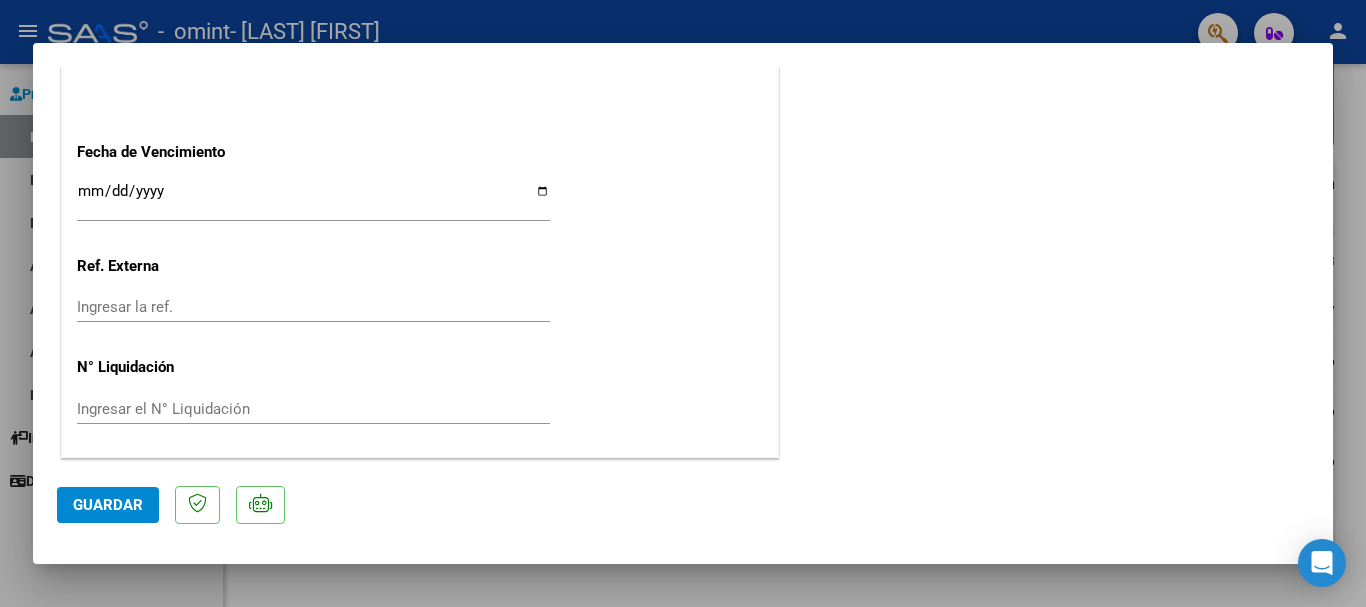 click at bounding box center [683, 303] 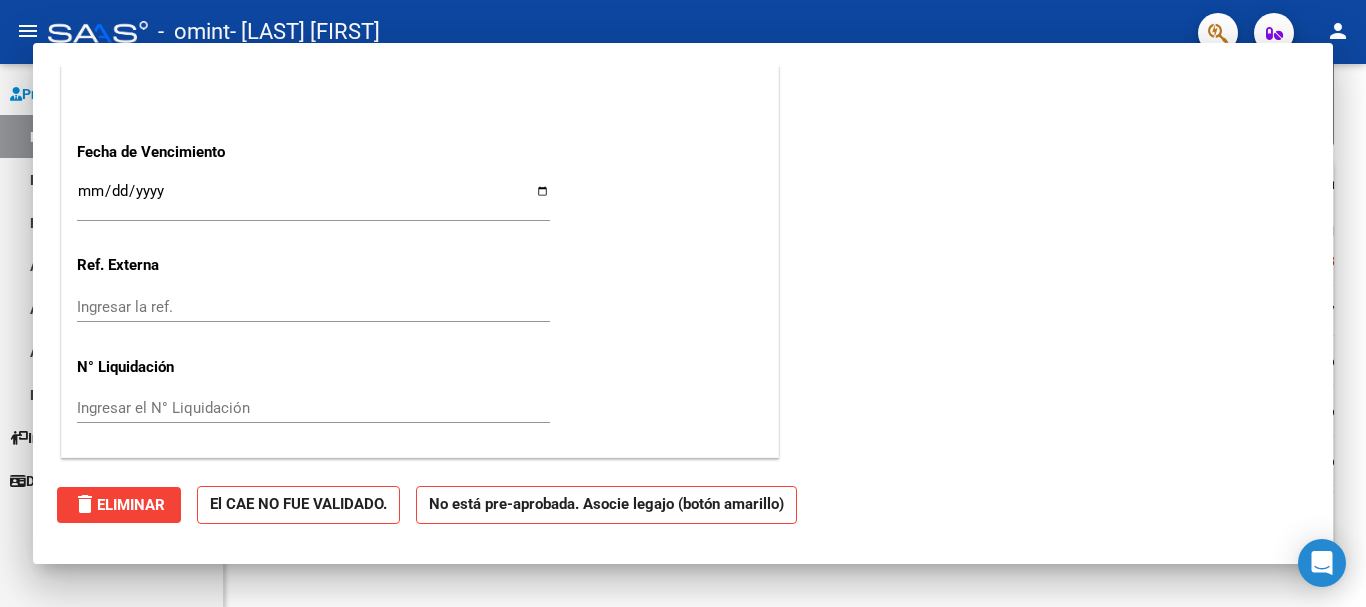 scroll, scrollTop: 1253, scrollLeft: 0, axis: vertical 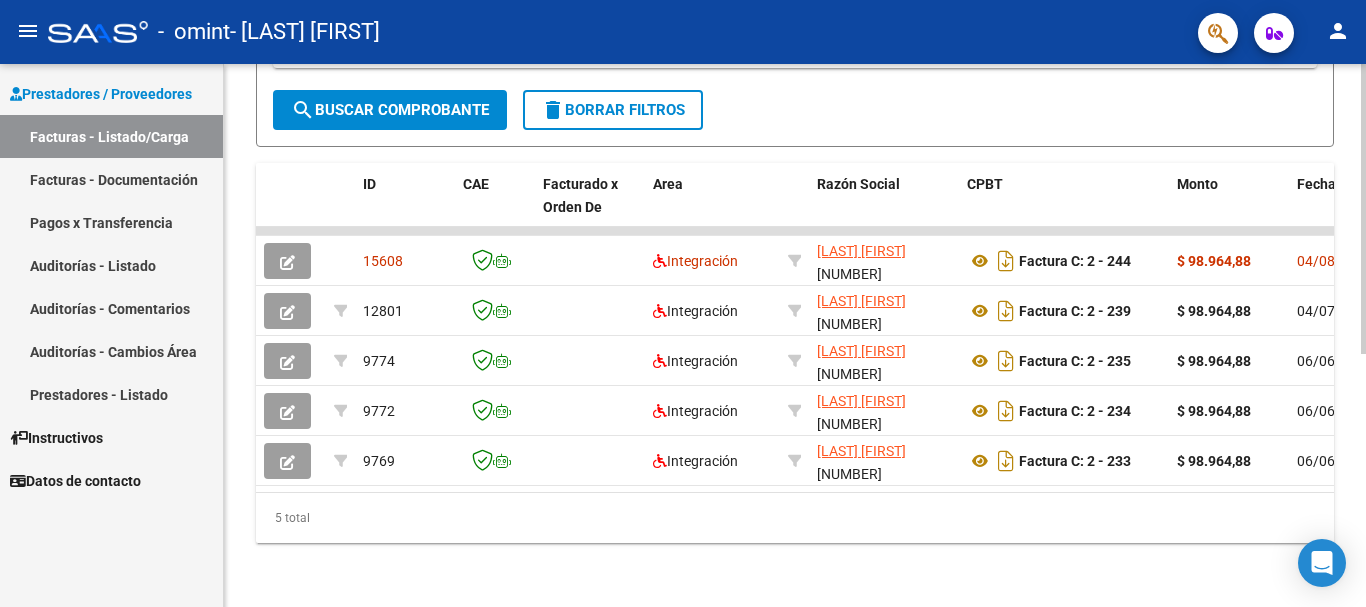 drag, startPoint x: 447, startPoint y: 495, endPoint x: 574, endPoint y: 488, distance: 127.192764 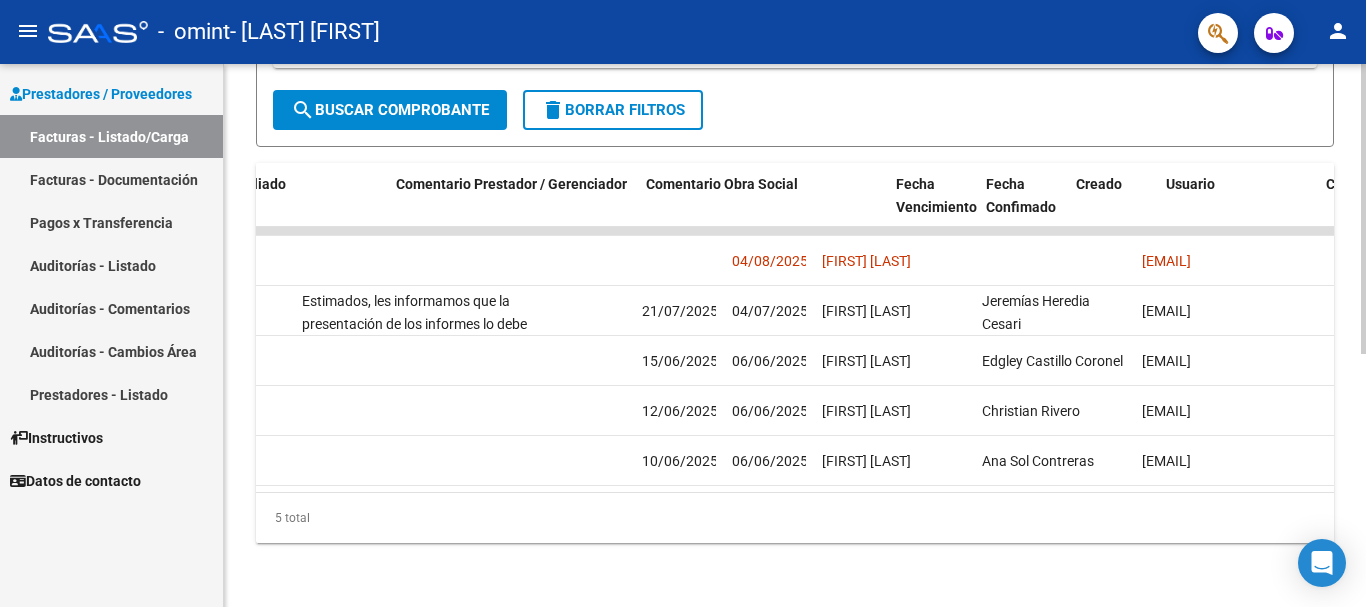scroll, scrollTop: 0, scrollLeft: 0, axis: both 